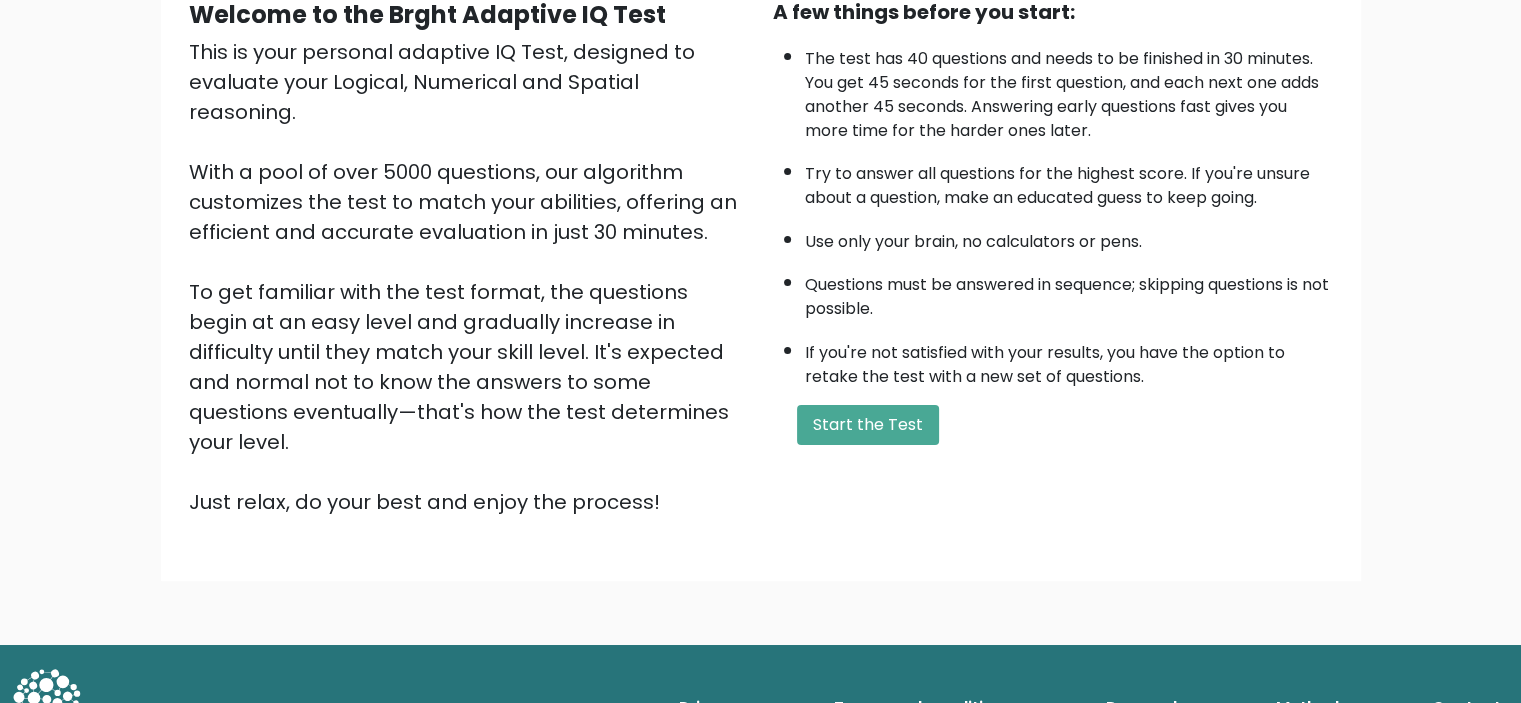 scroll, scrollTop: 212, scrollLeft: 0, axis: vertical 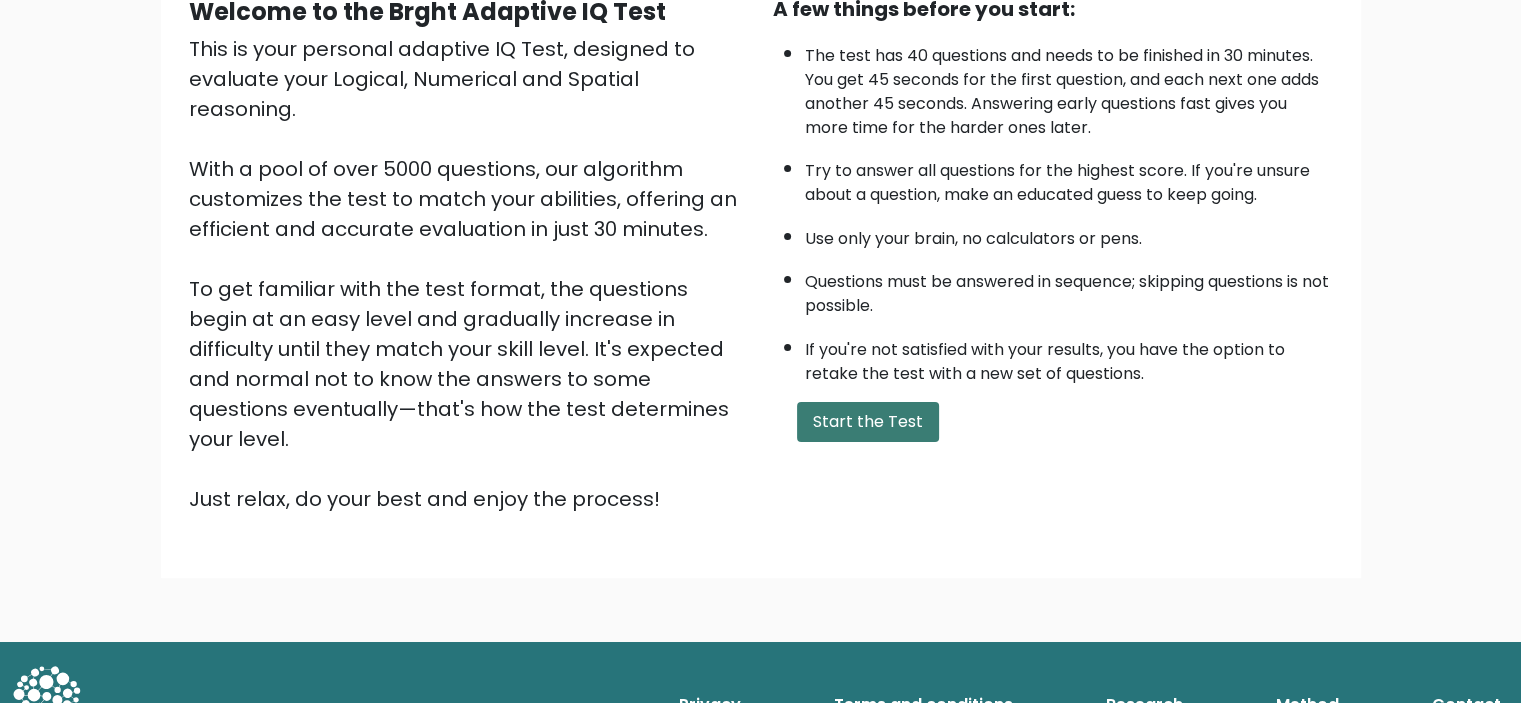 click on "Start the Test" at bounding box center [868, 422] 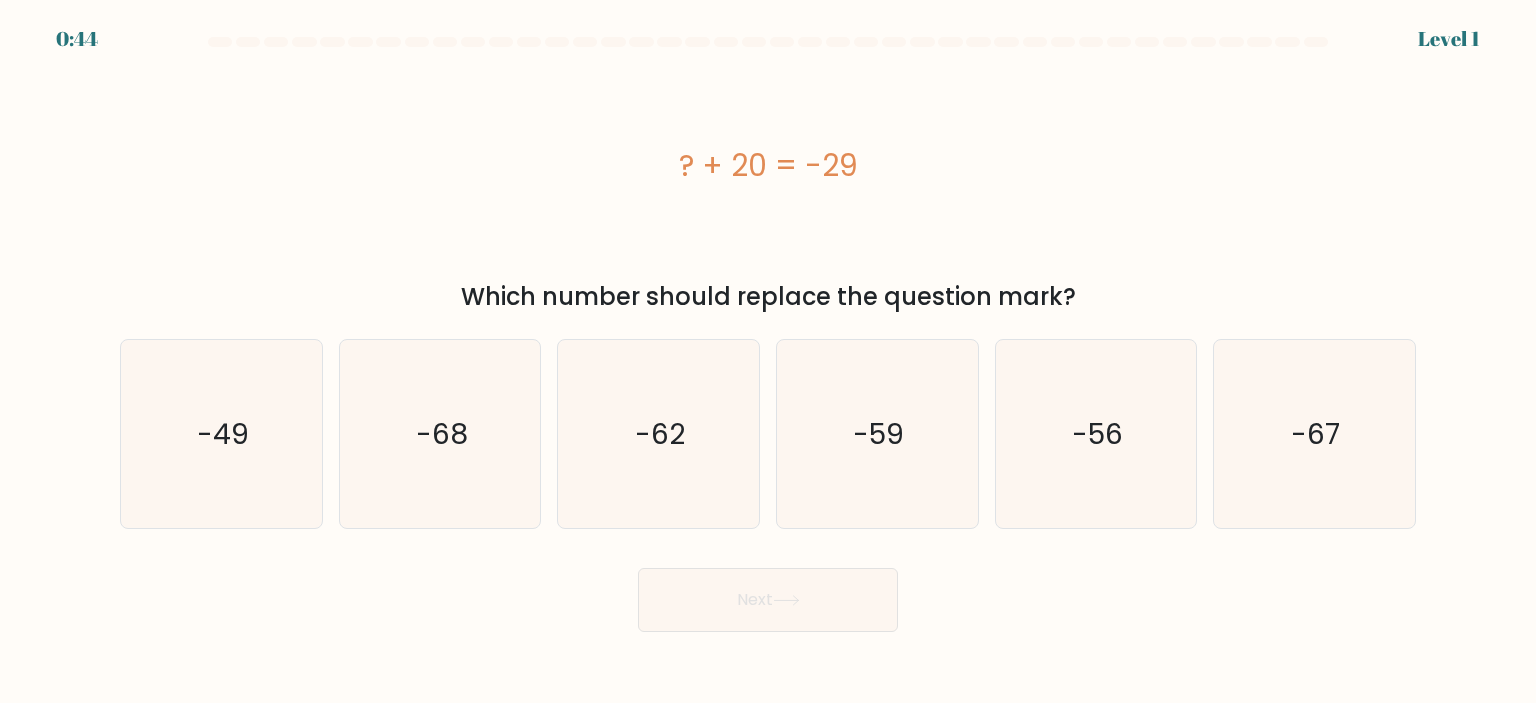 scroll, scrollTop: 0, scrollLeft: 0, axis: both 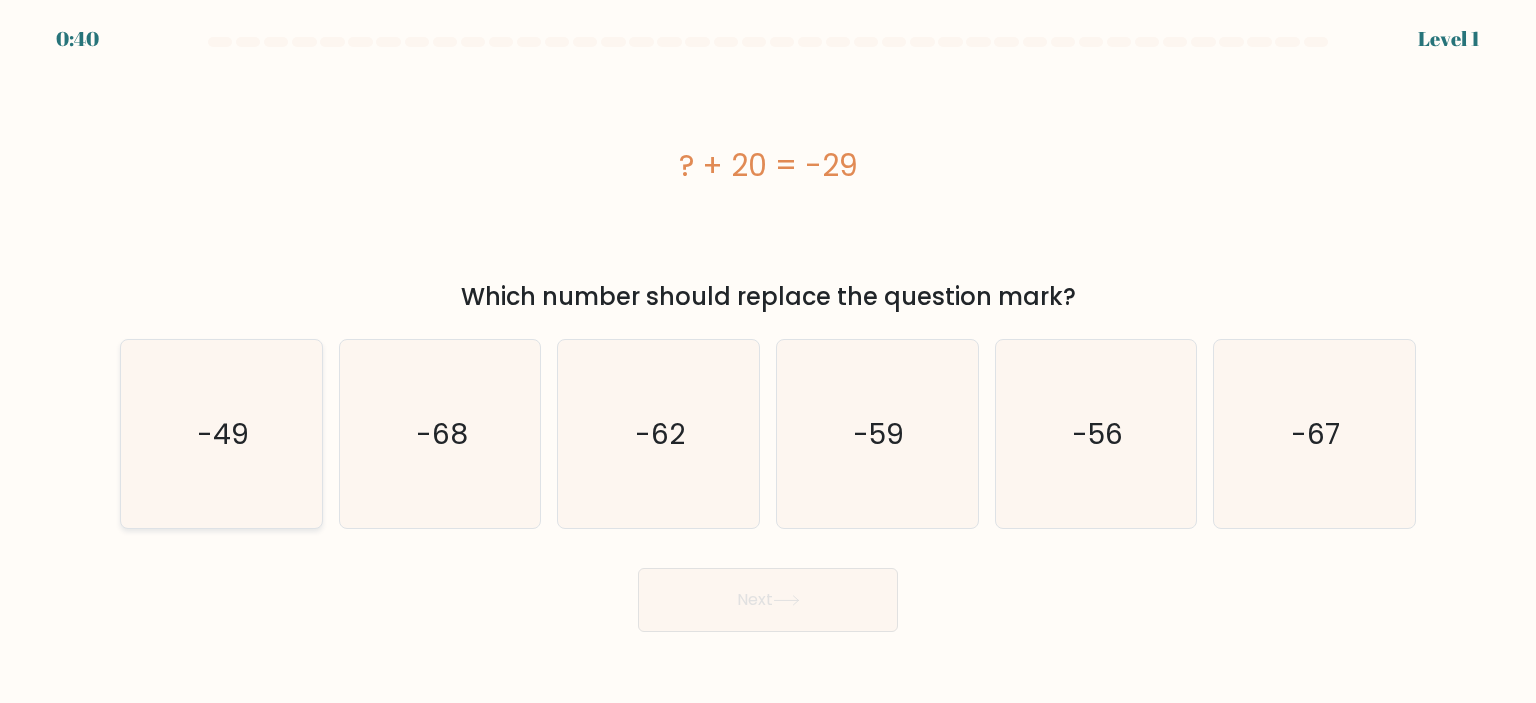 click on "-49" 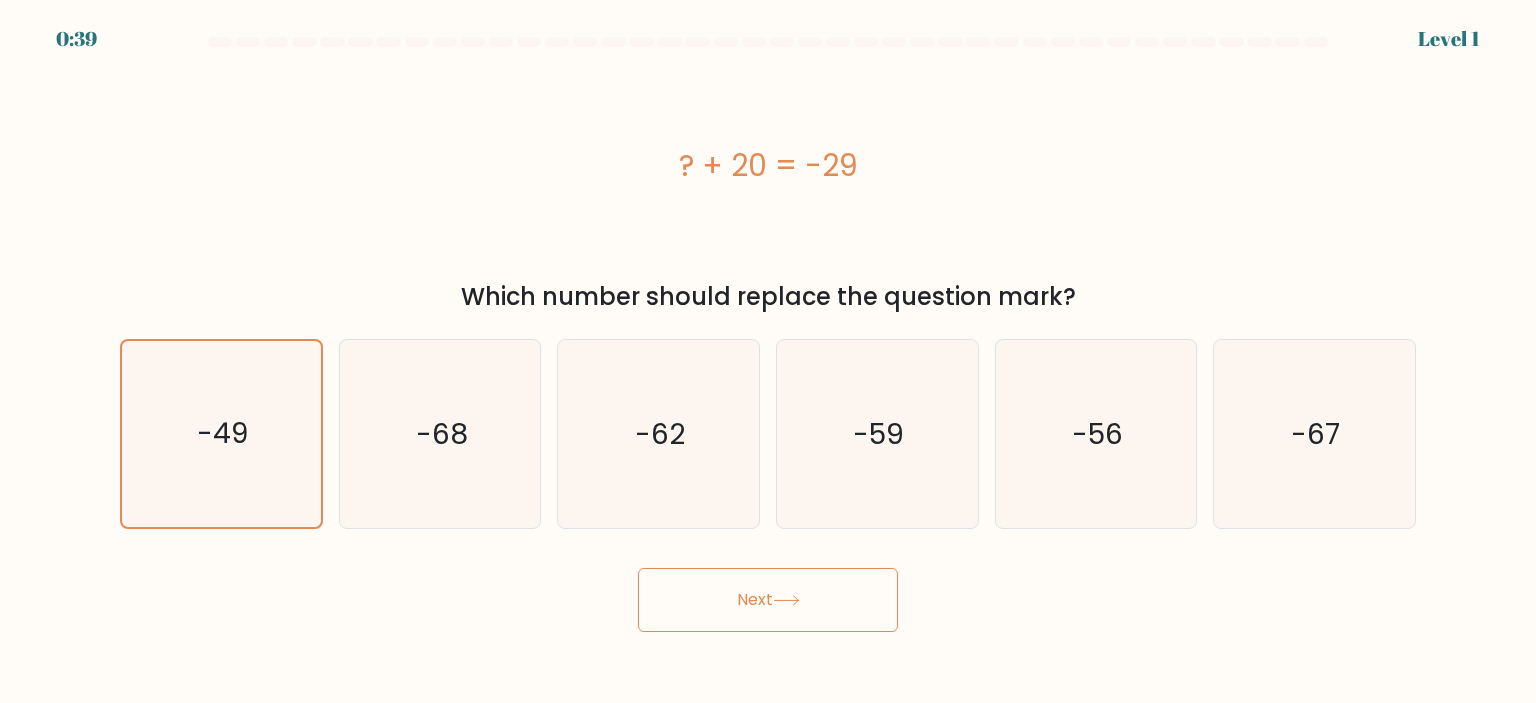 click on "Next" at bounding box center (768, 600) 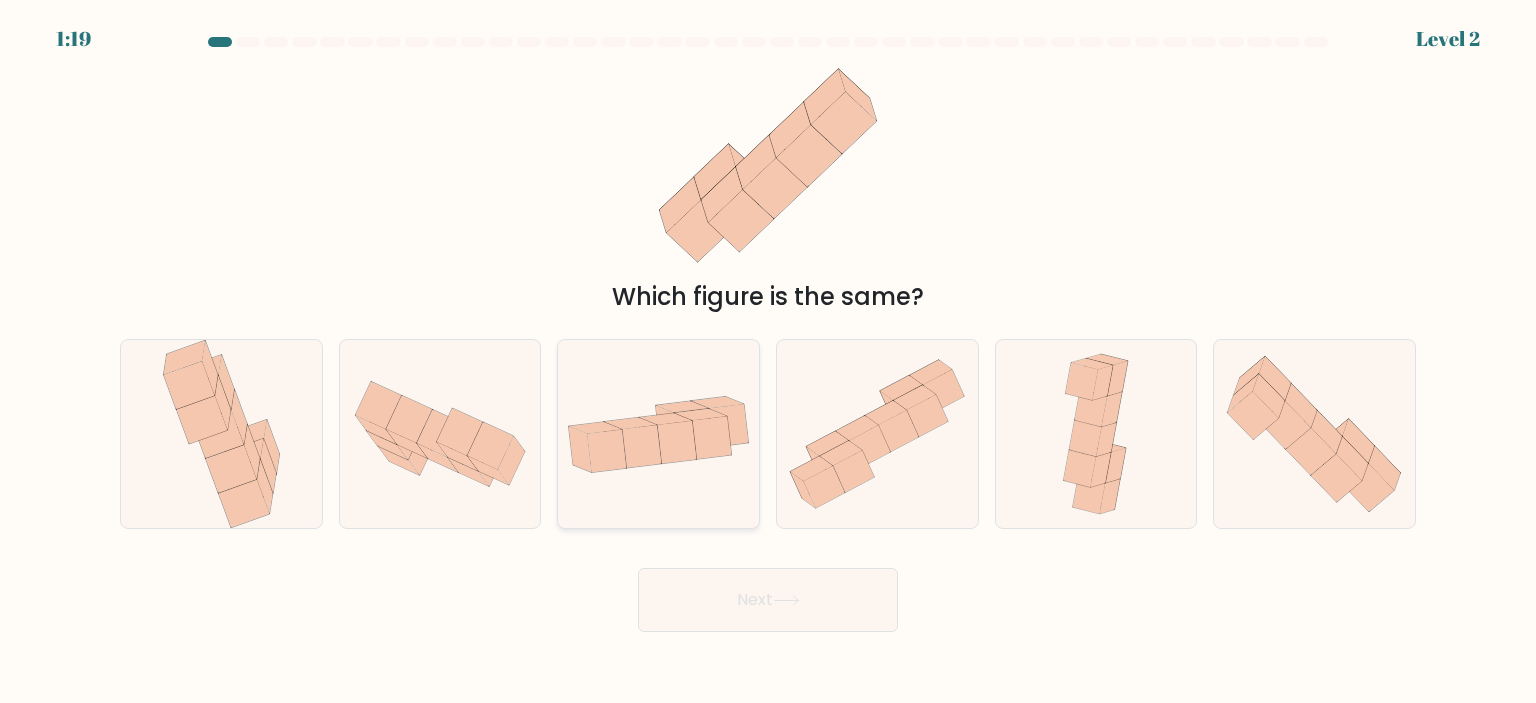click 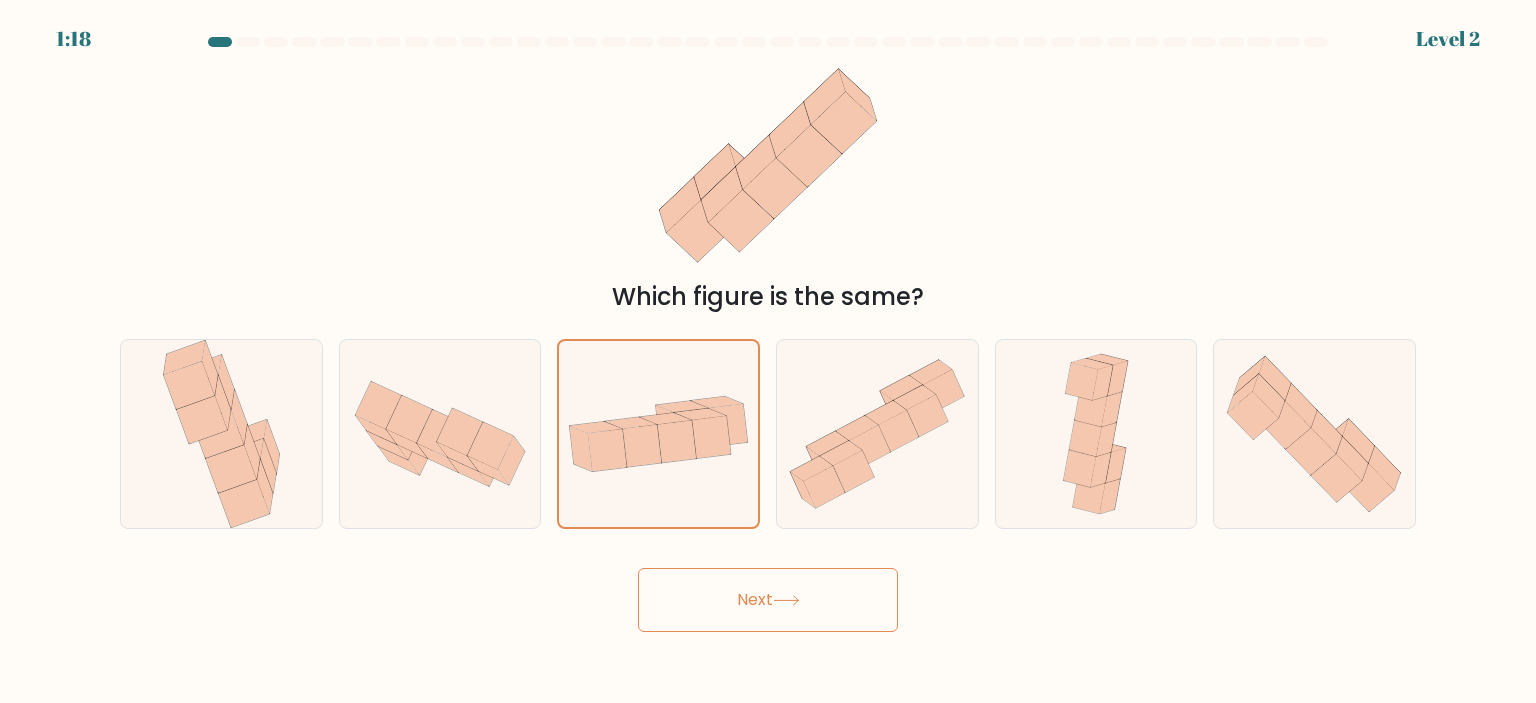 click on "Next" at bounding box center (768, 600) 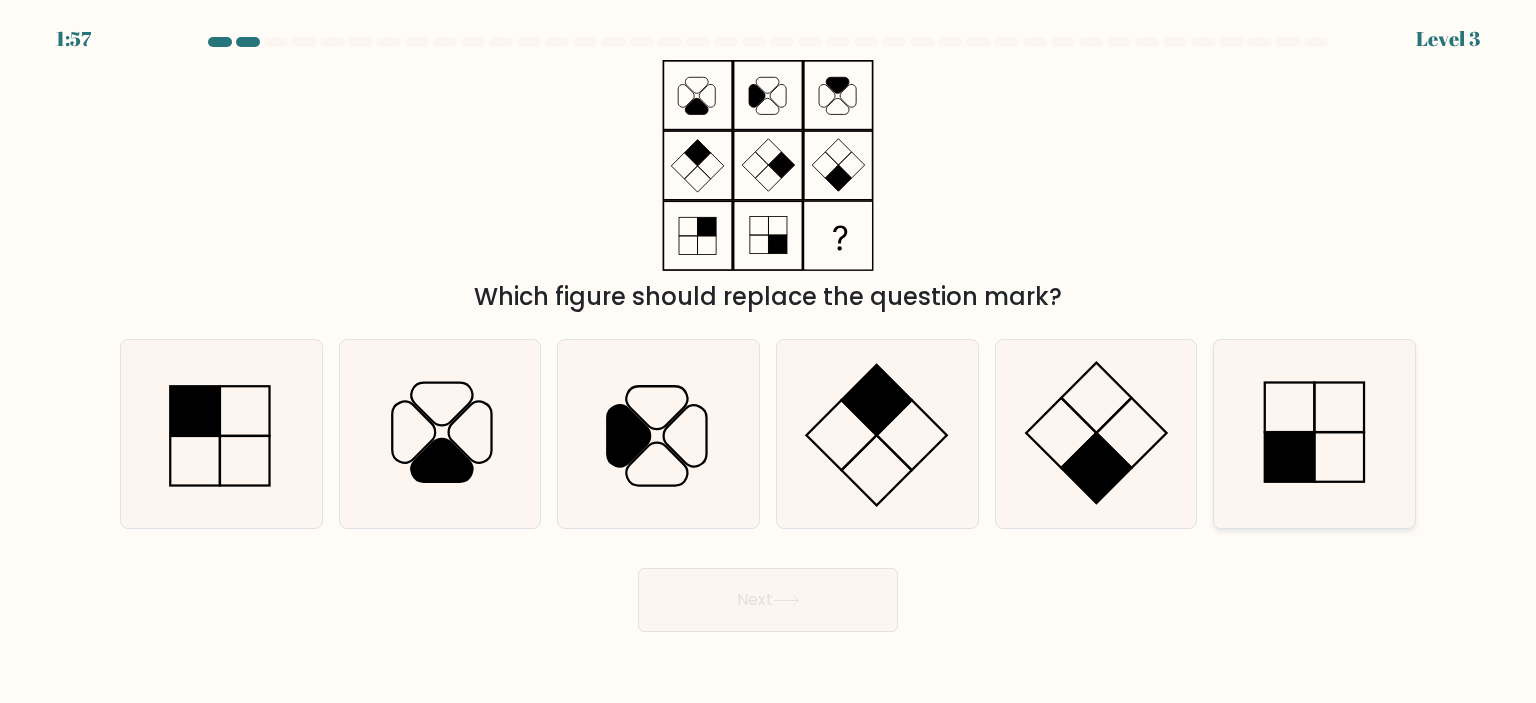 click 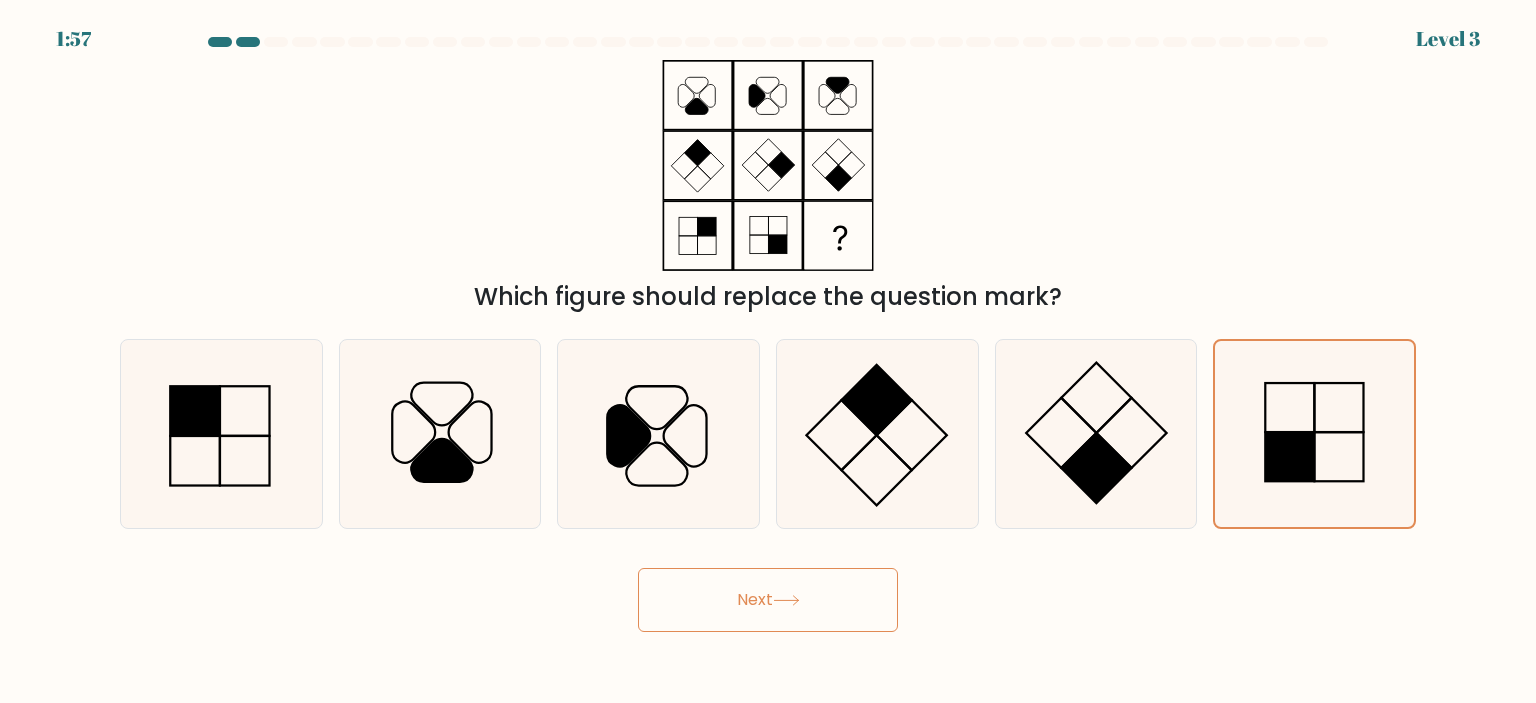 click on "Next" at bounding box center (768, 600) 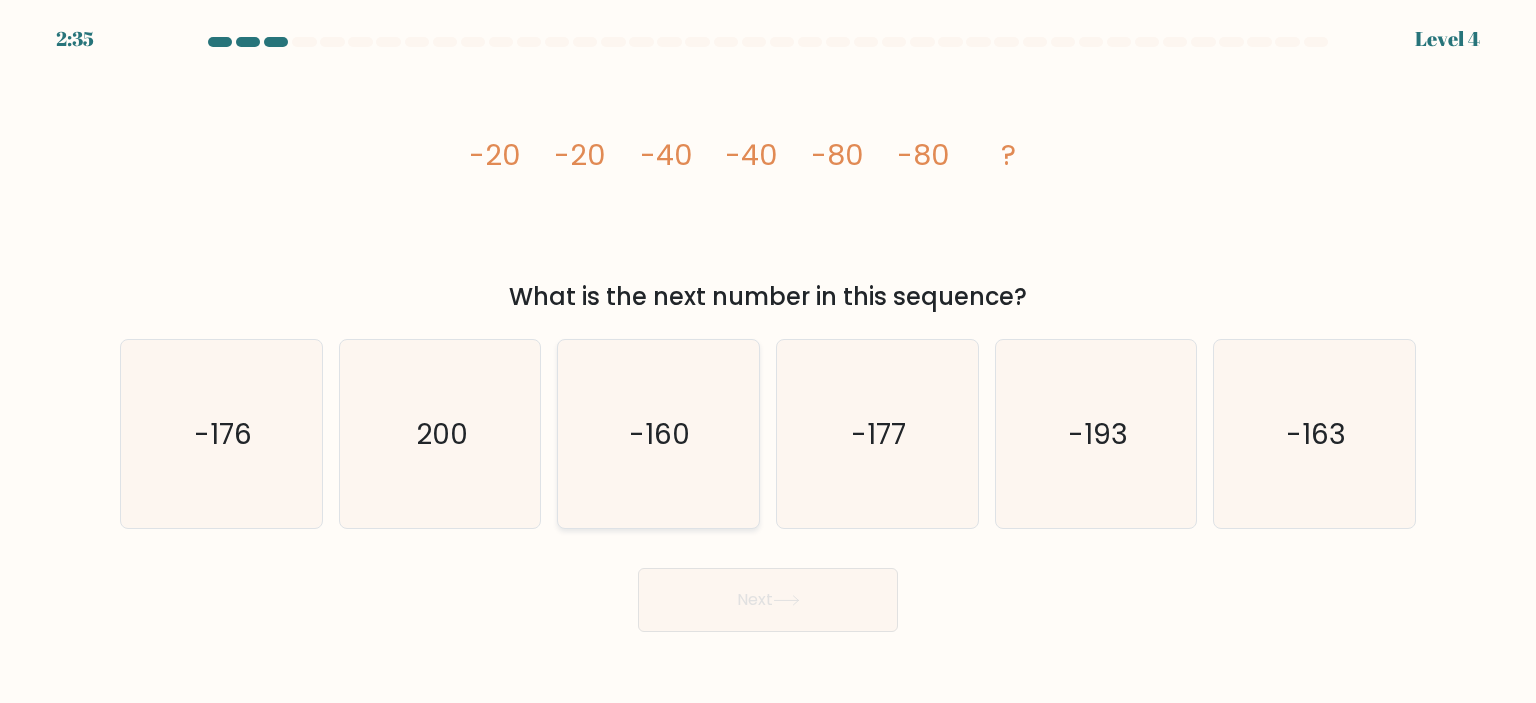 click on "-160" 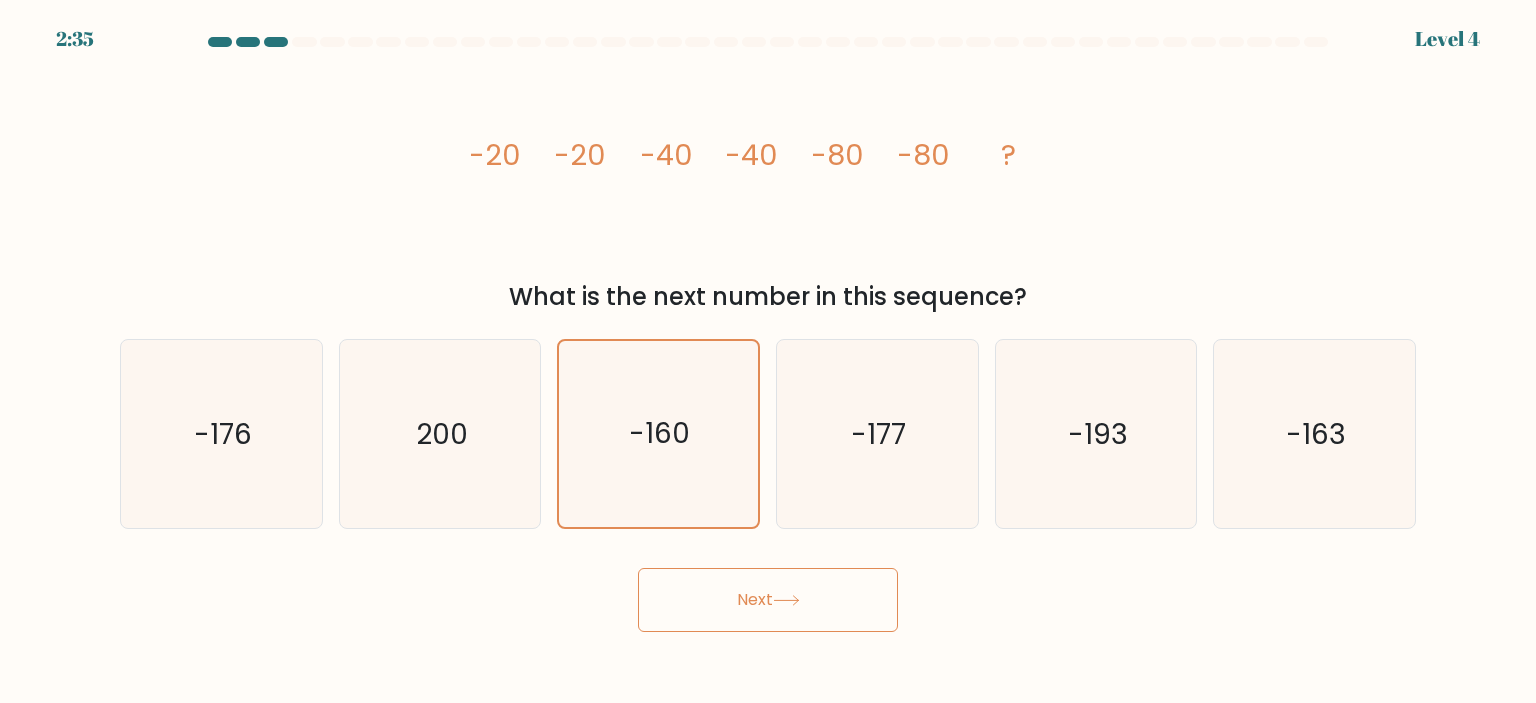 click on "Next" at bounding box center [768, 600] 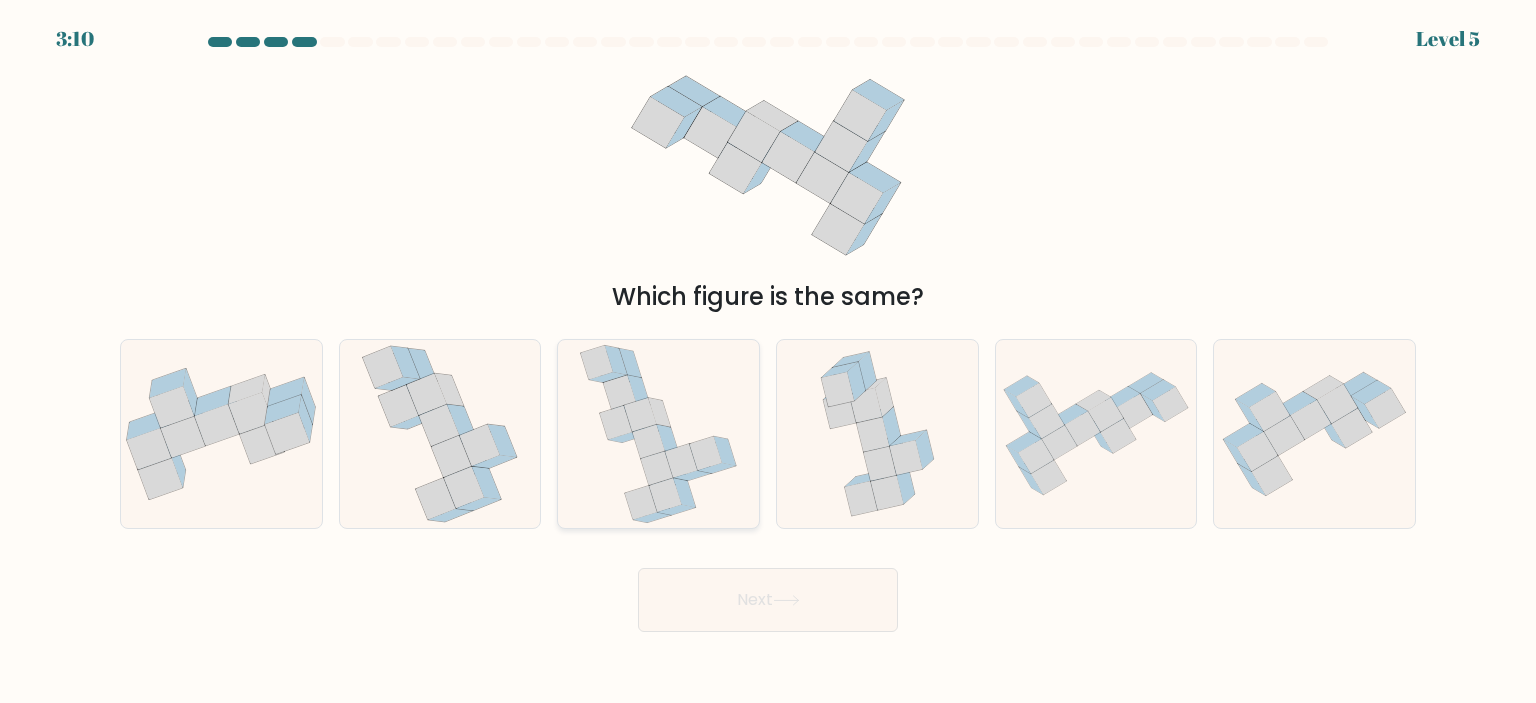 click 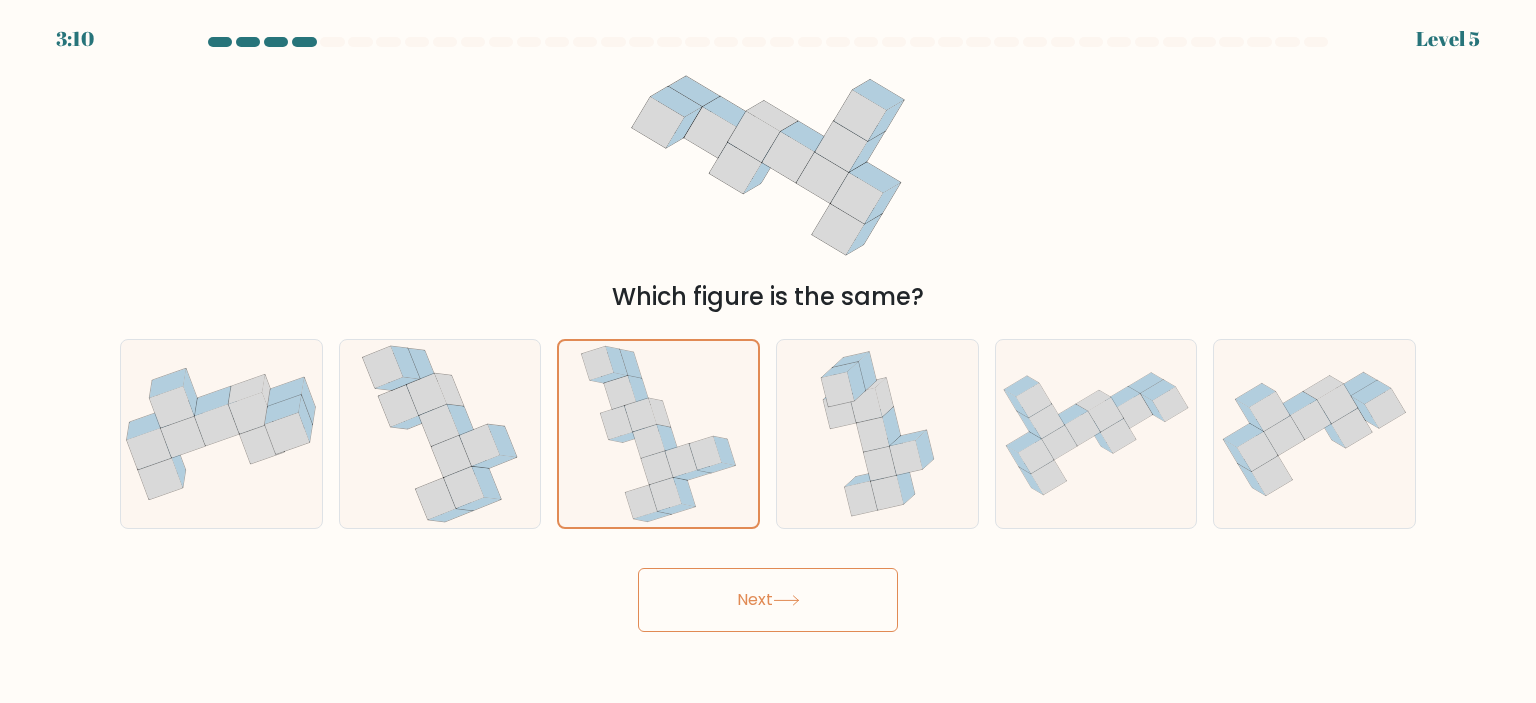 click on "Next" at bounding box center (768, 600) 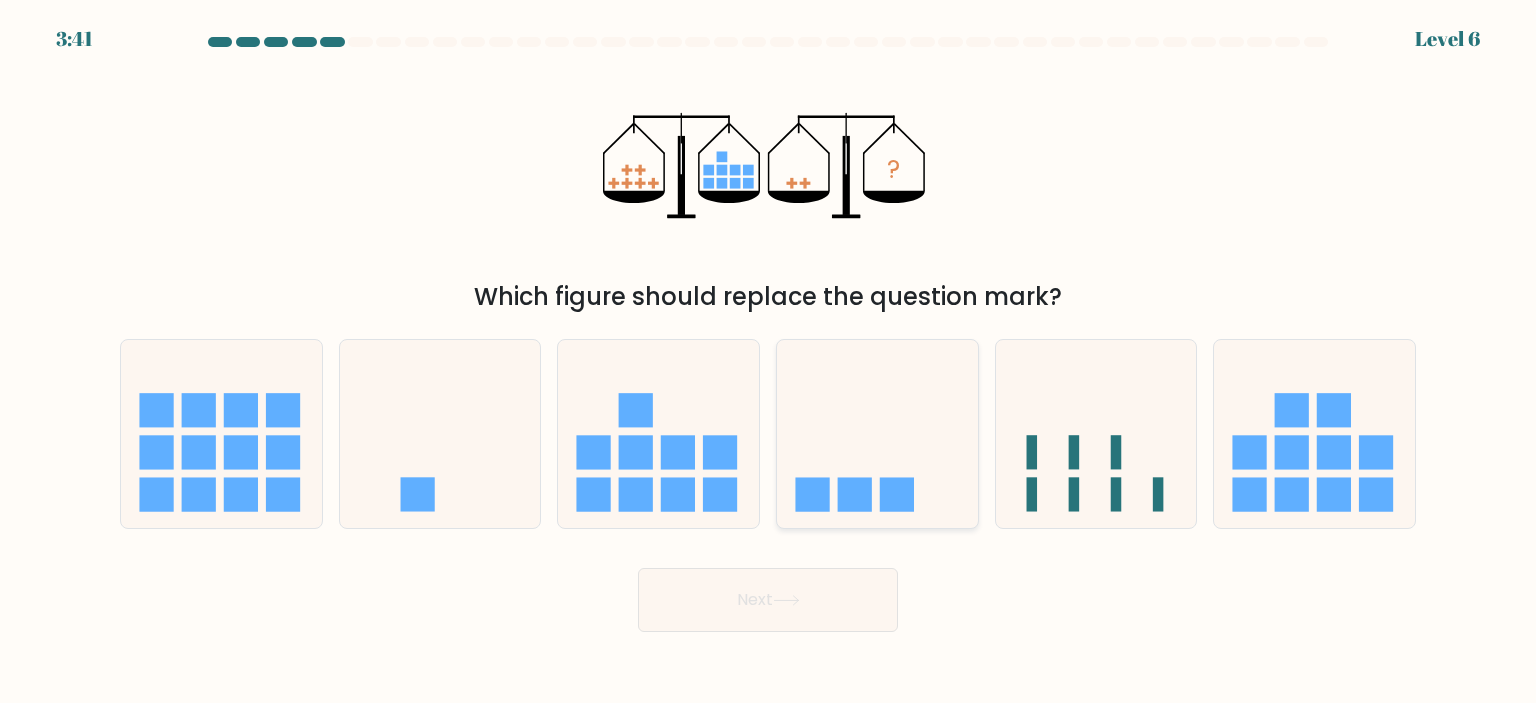 click 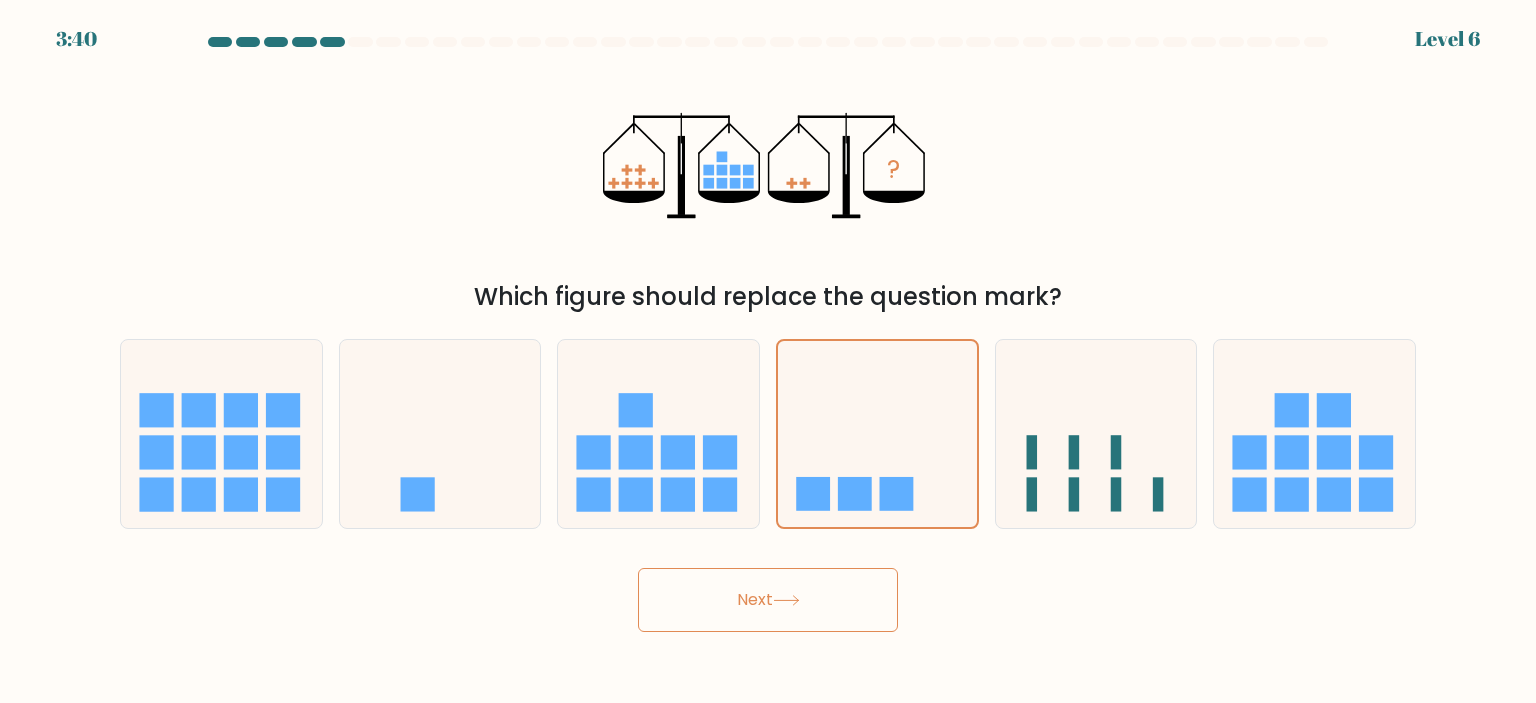 click 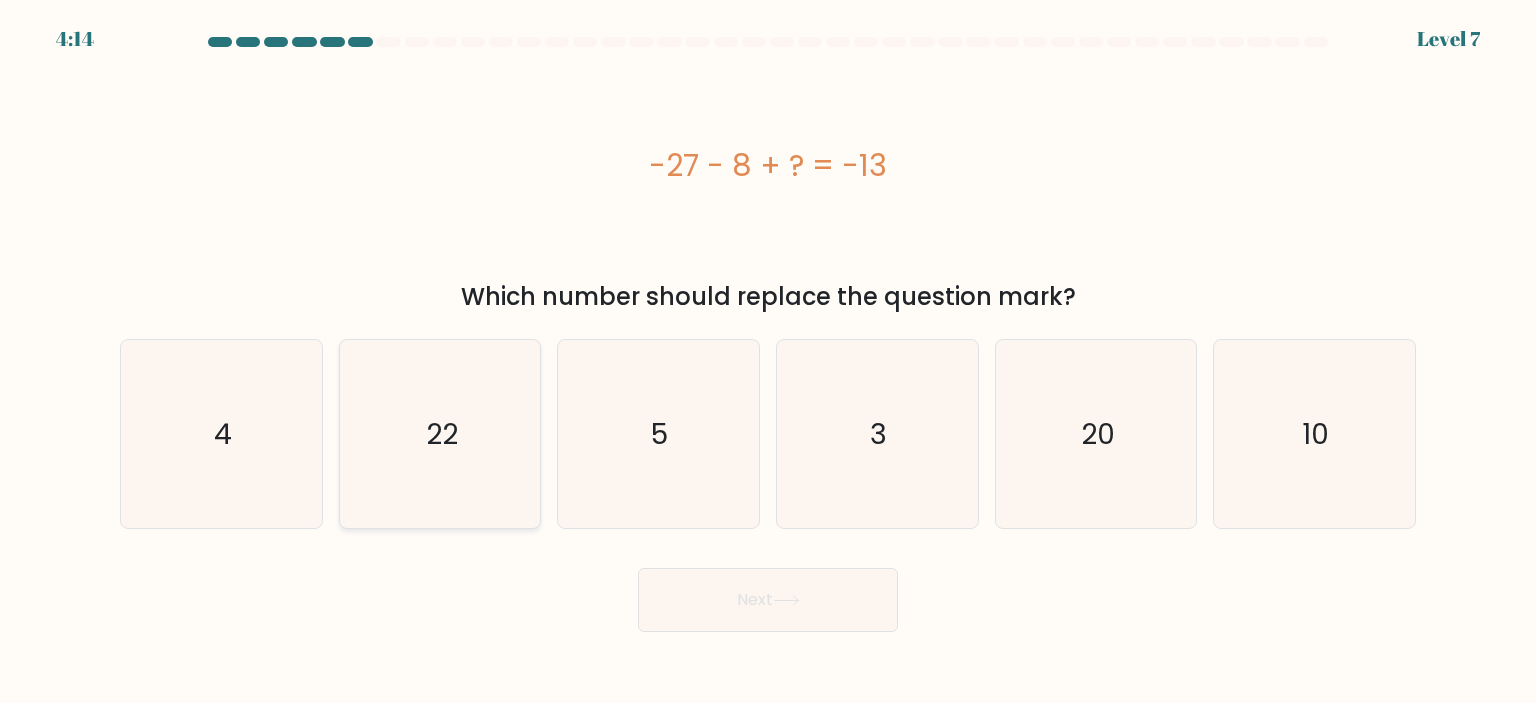 click on "22" 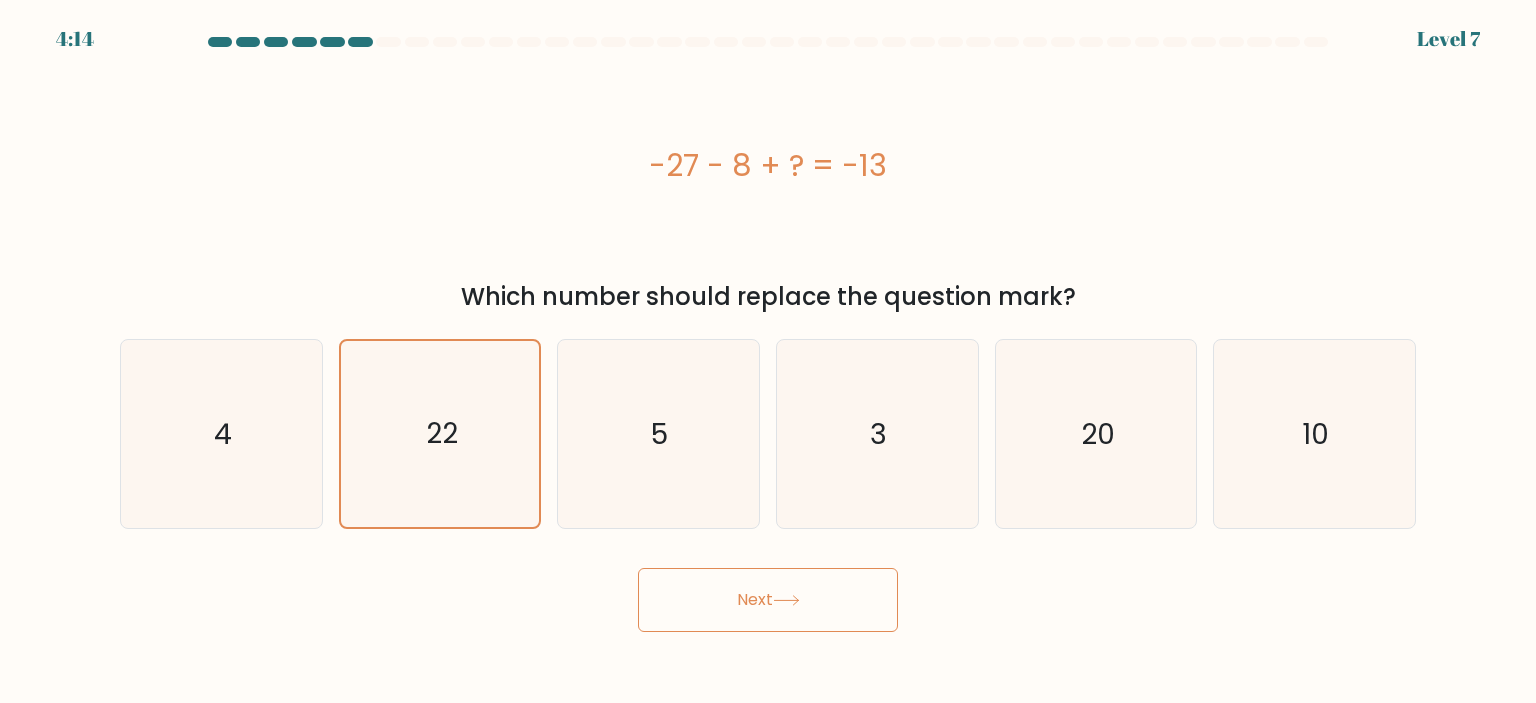 click 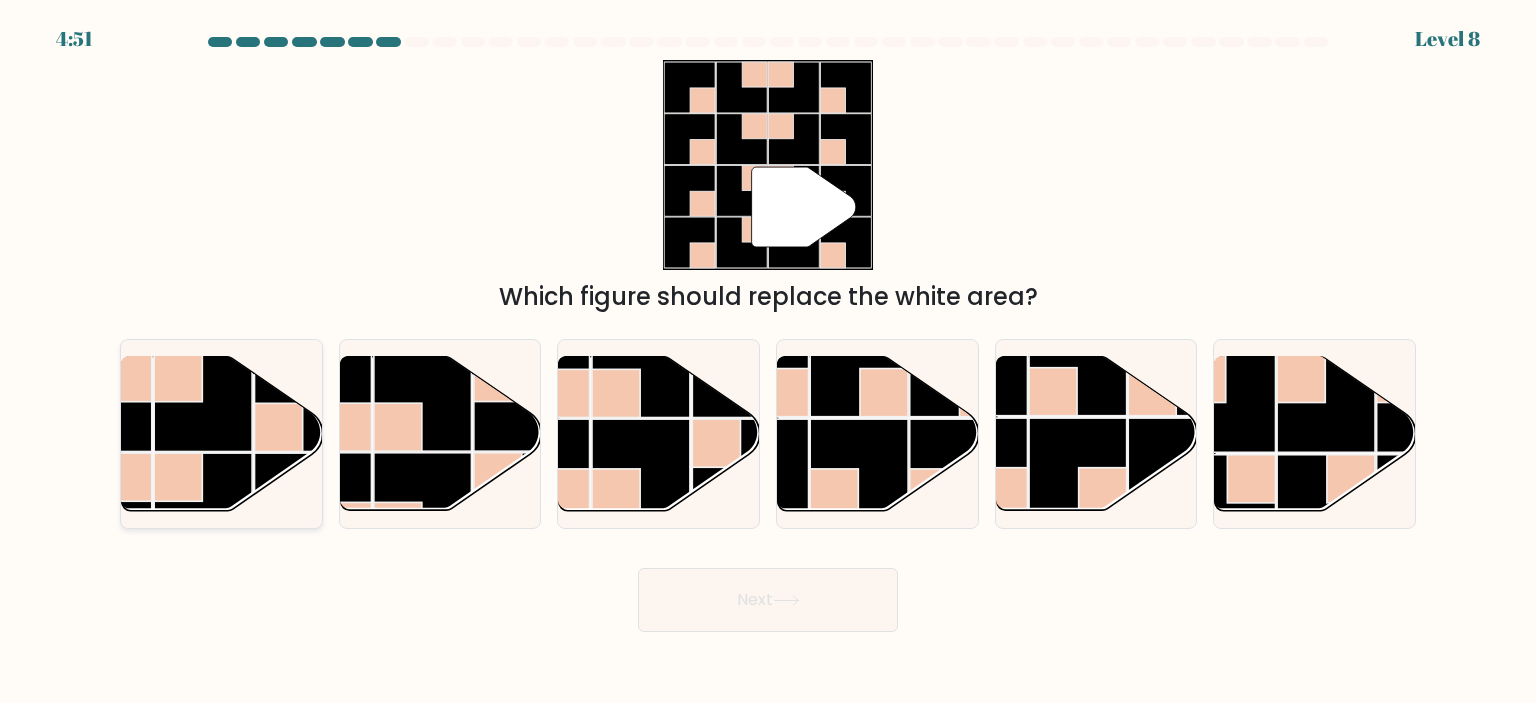 click 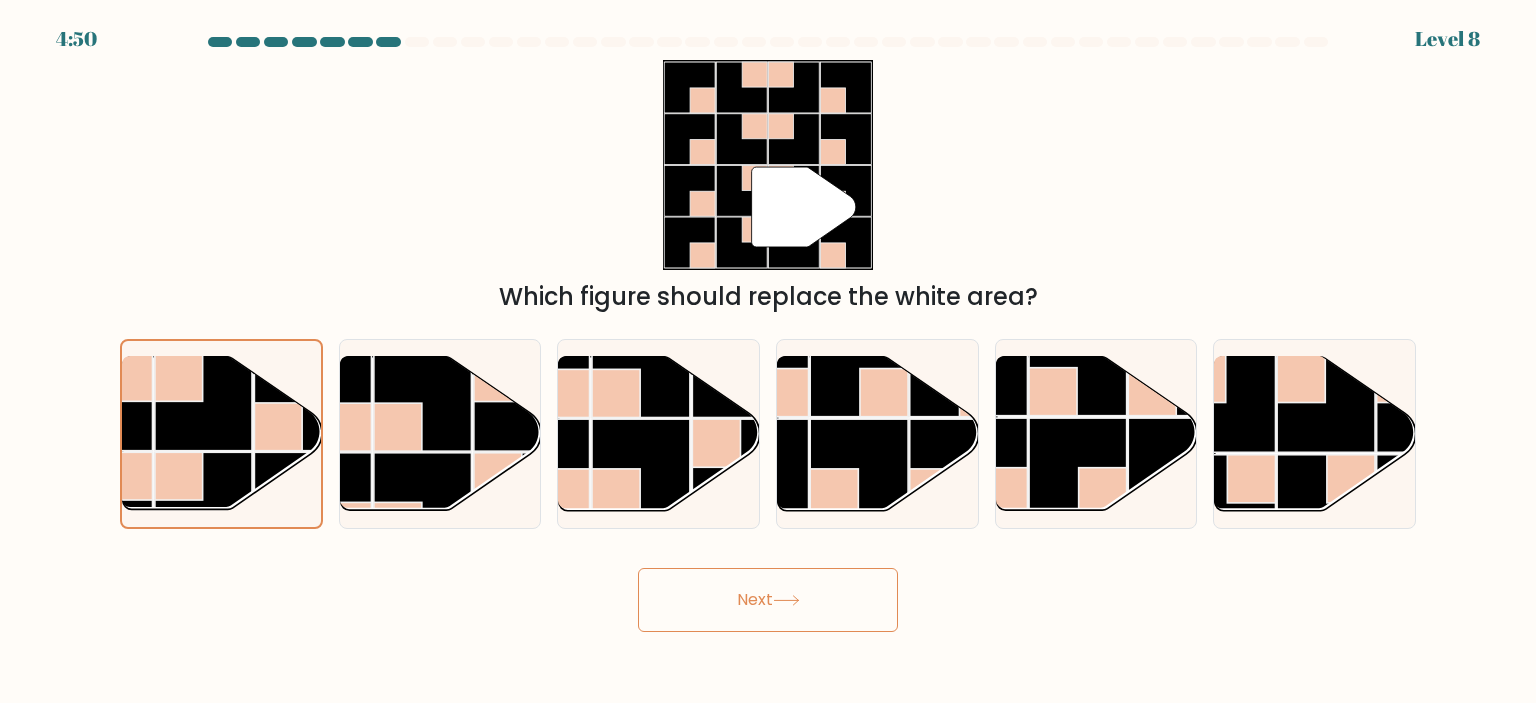 click on "Next" at bounding box center (768, 600) 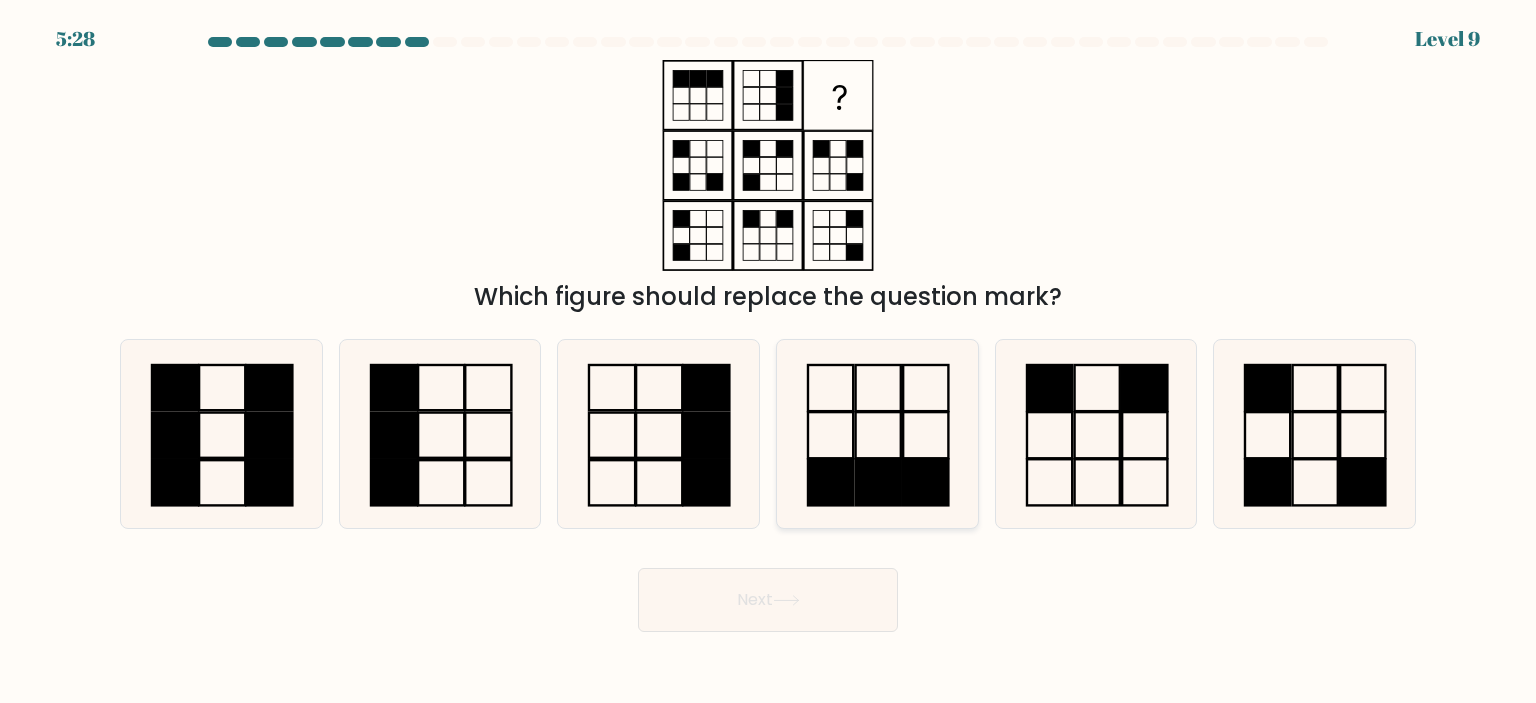 click 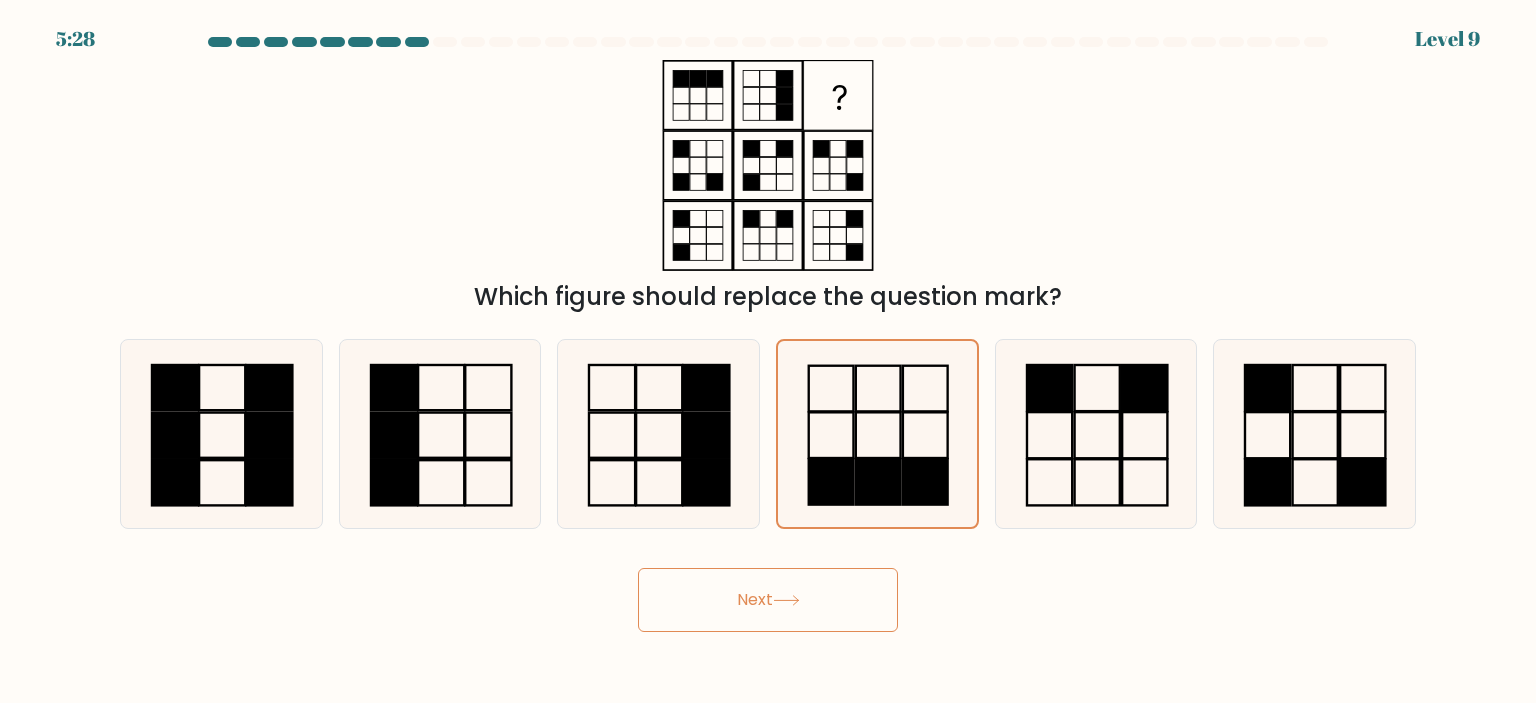 click on "Next" at bounding box center [768, 600] 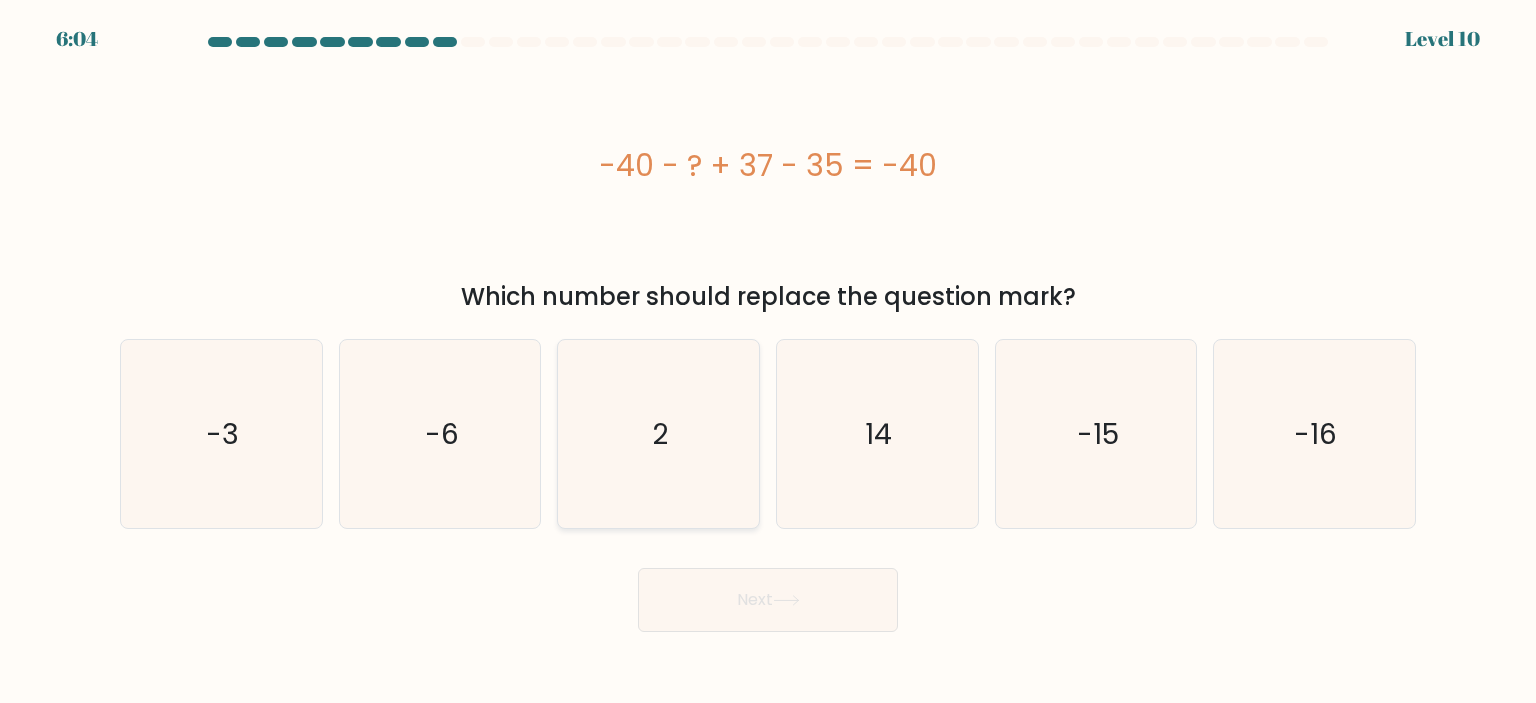 click on "2" 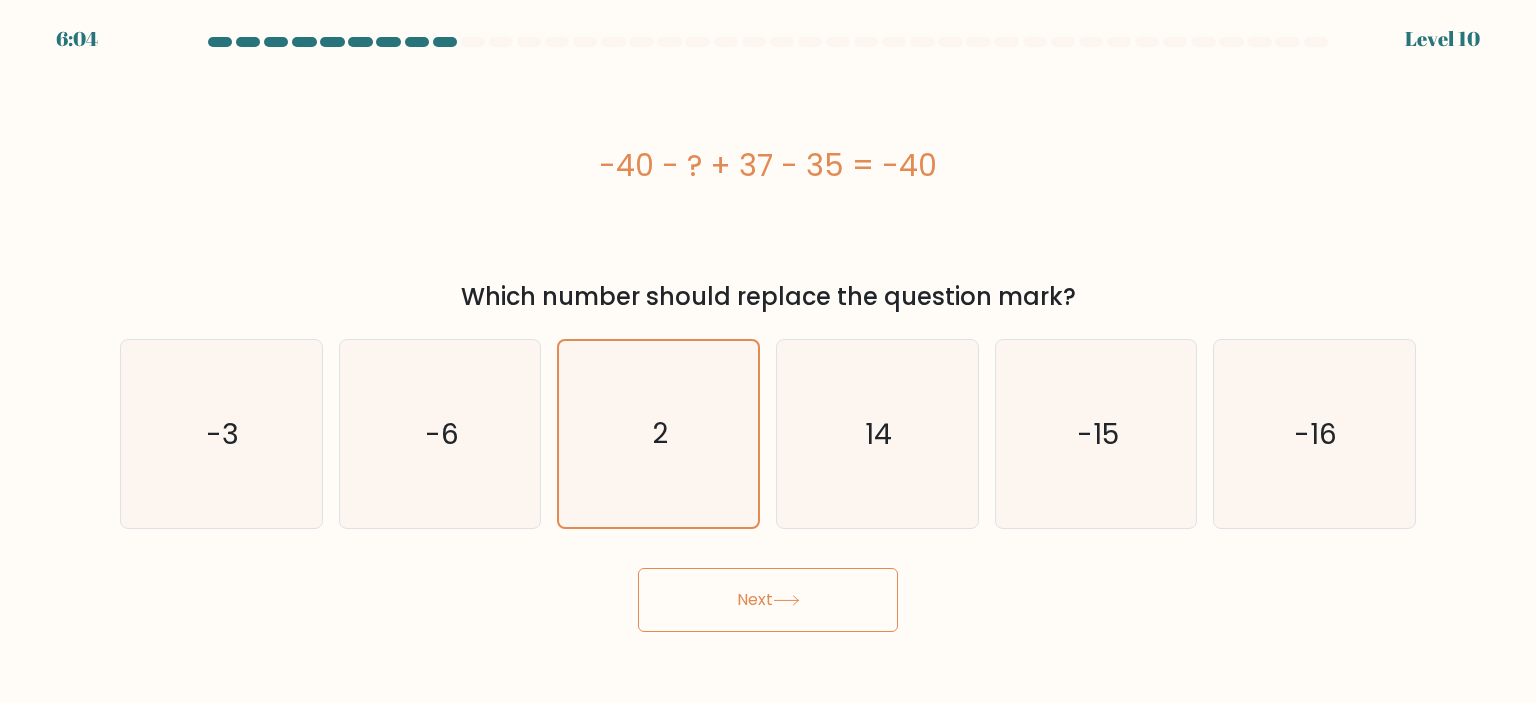 click on "Next" at bounding box center [768, 600] 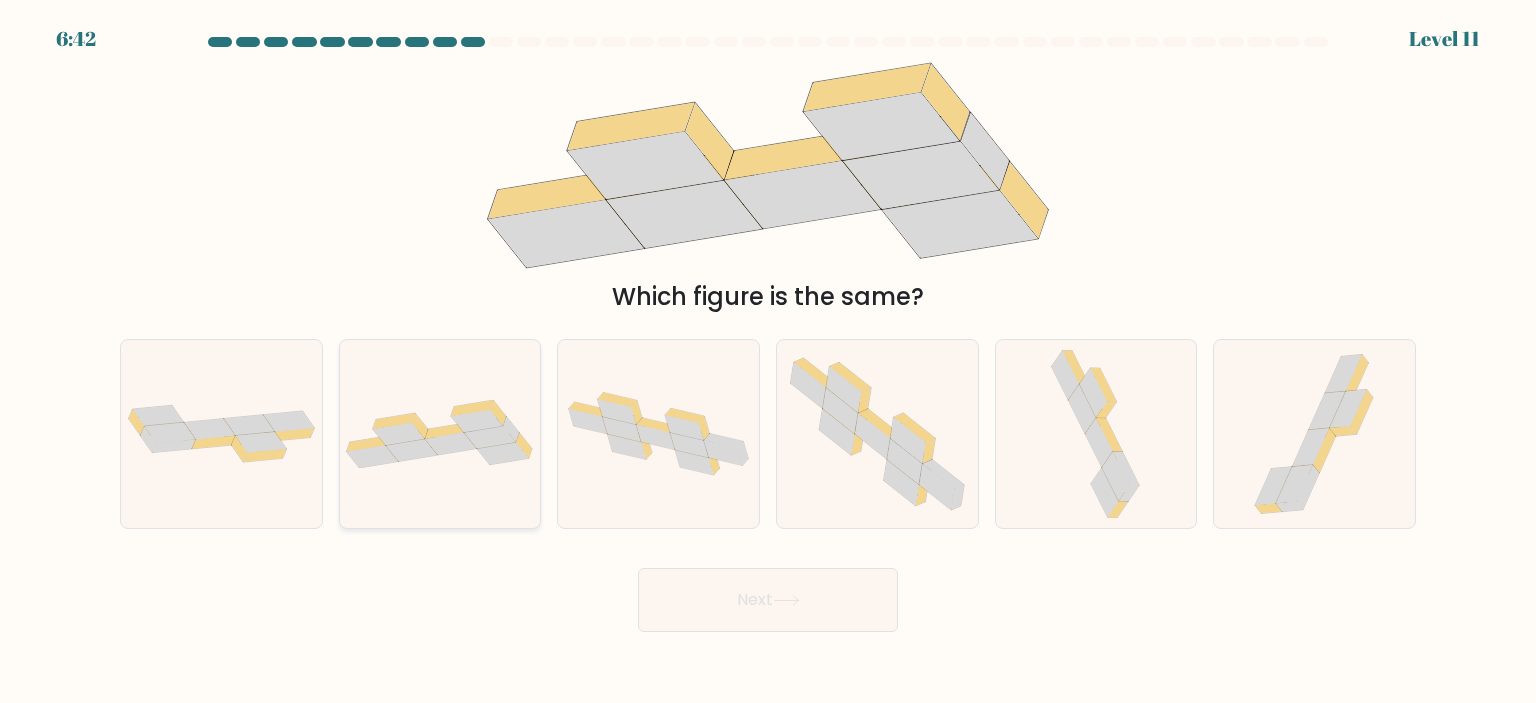 click 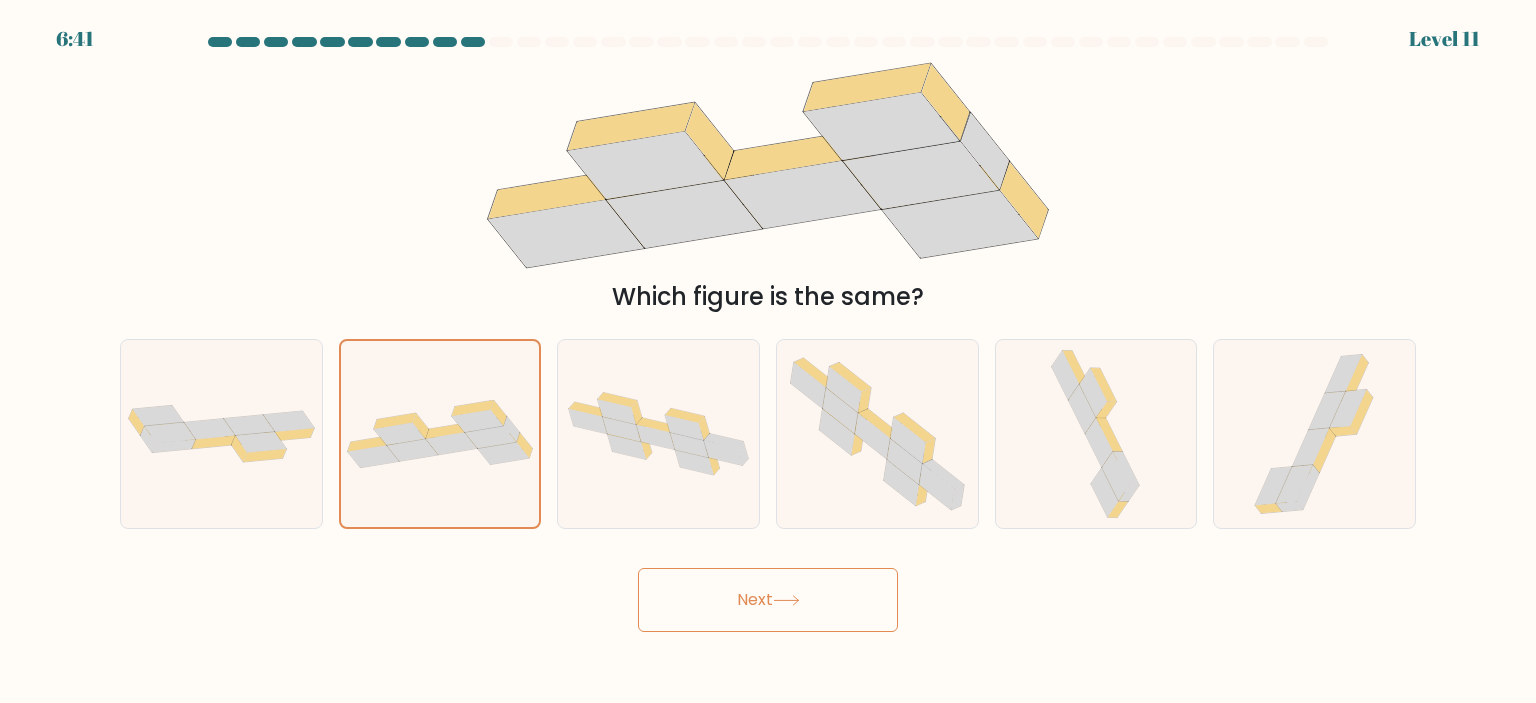 click on "Next" at bounding box center (768, 600) 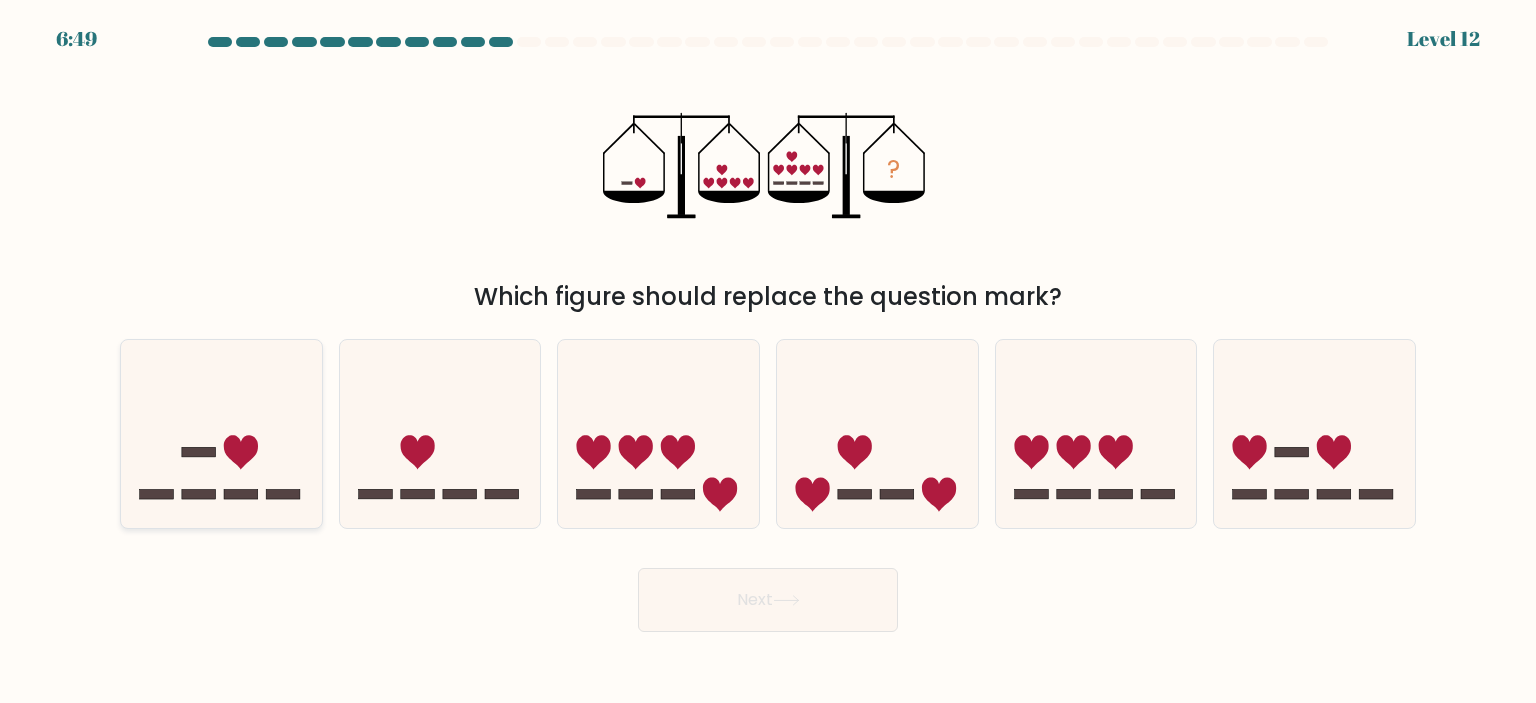 click 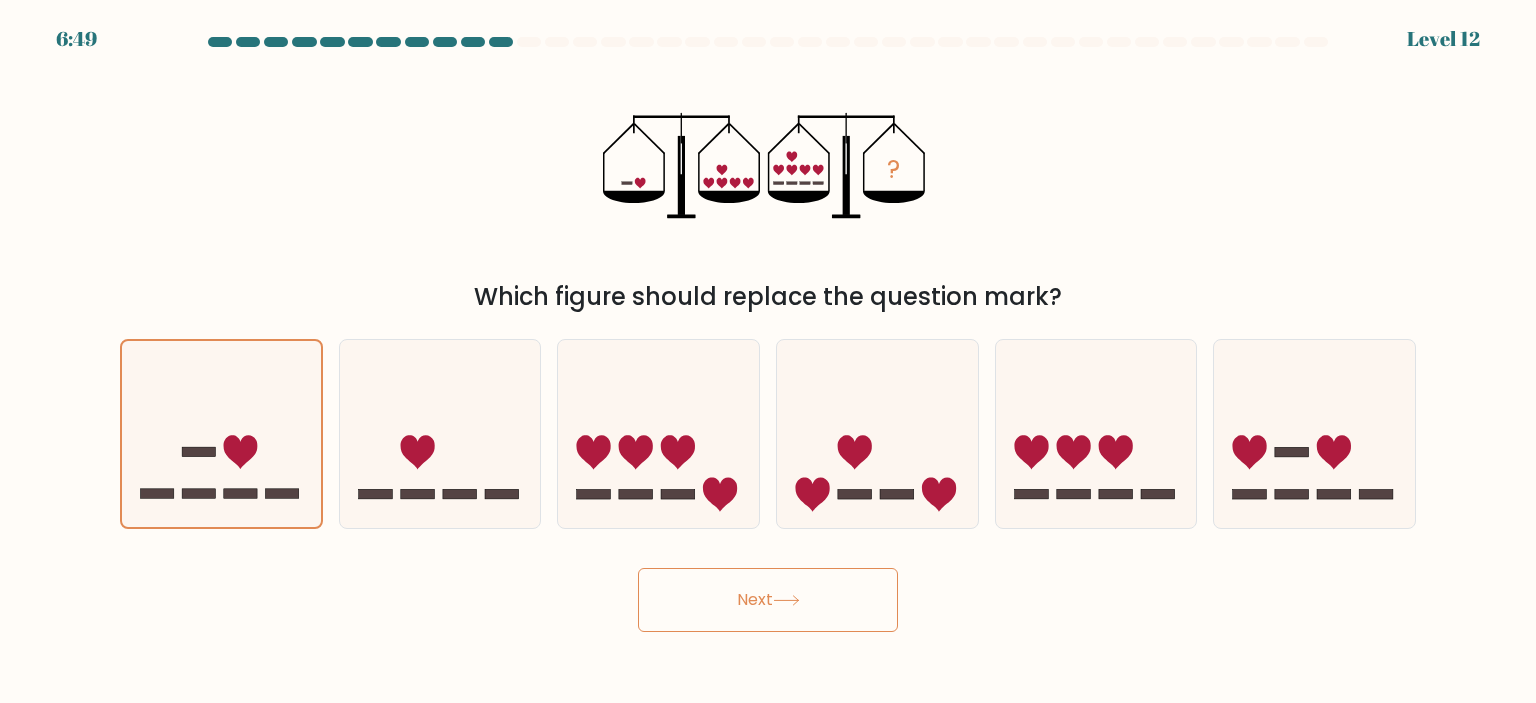 click on "Next" at bounding box center (768, 600) 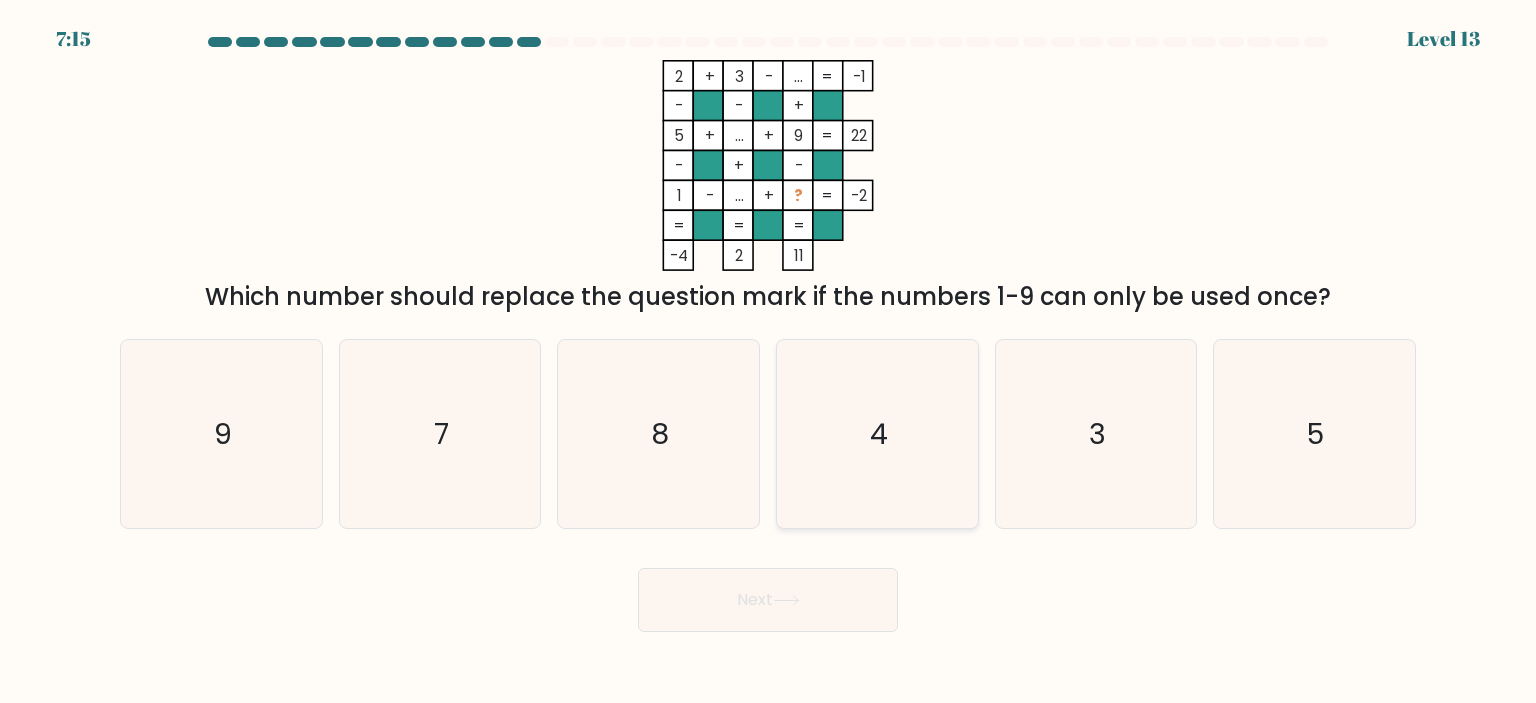 click on "4" 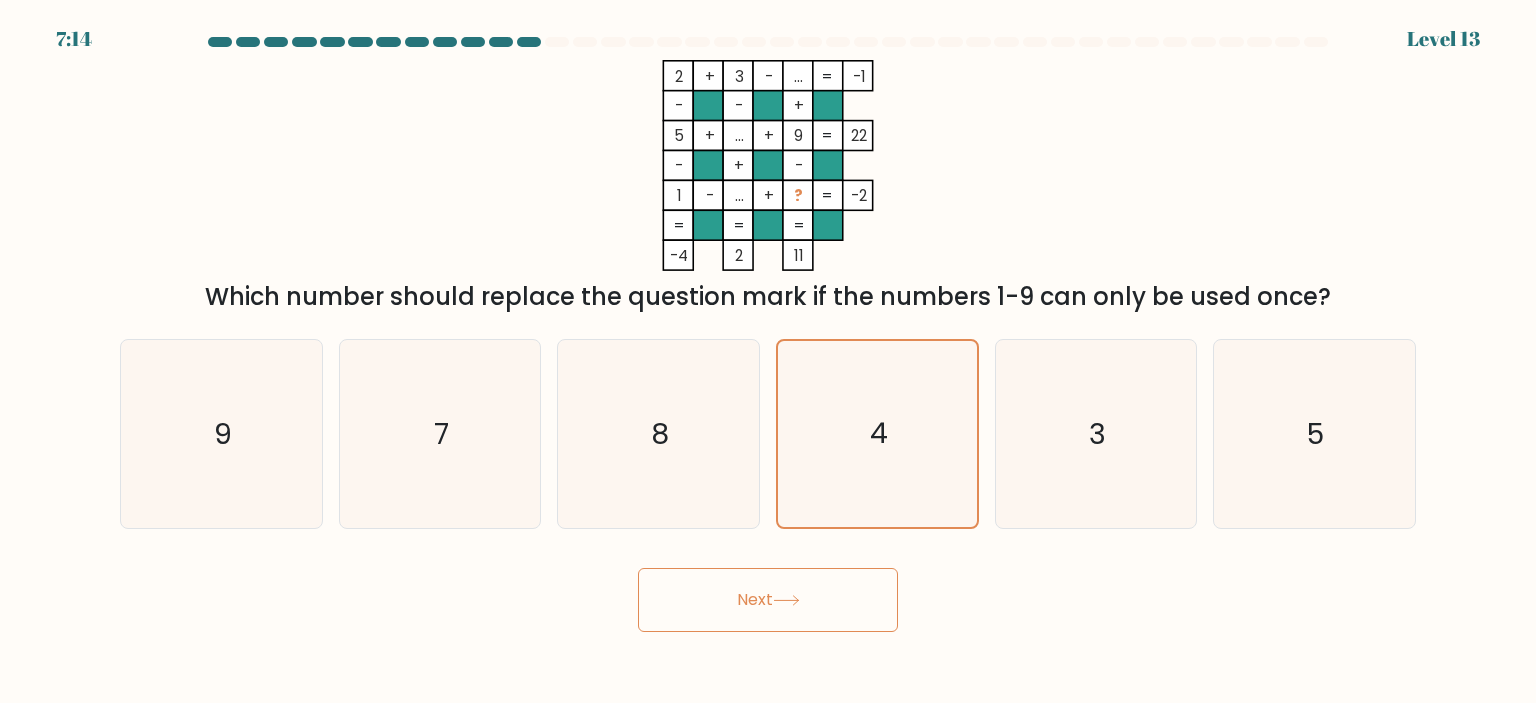 click on "Next" at bounding box center (768, 600) 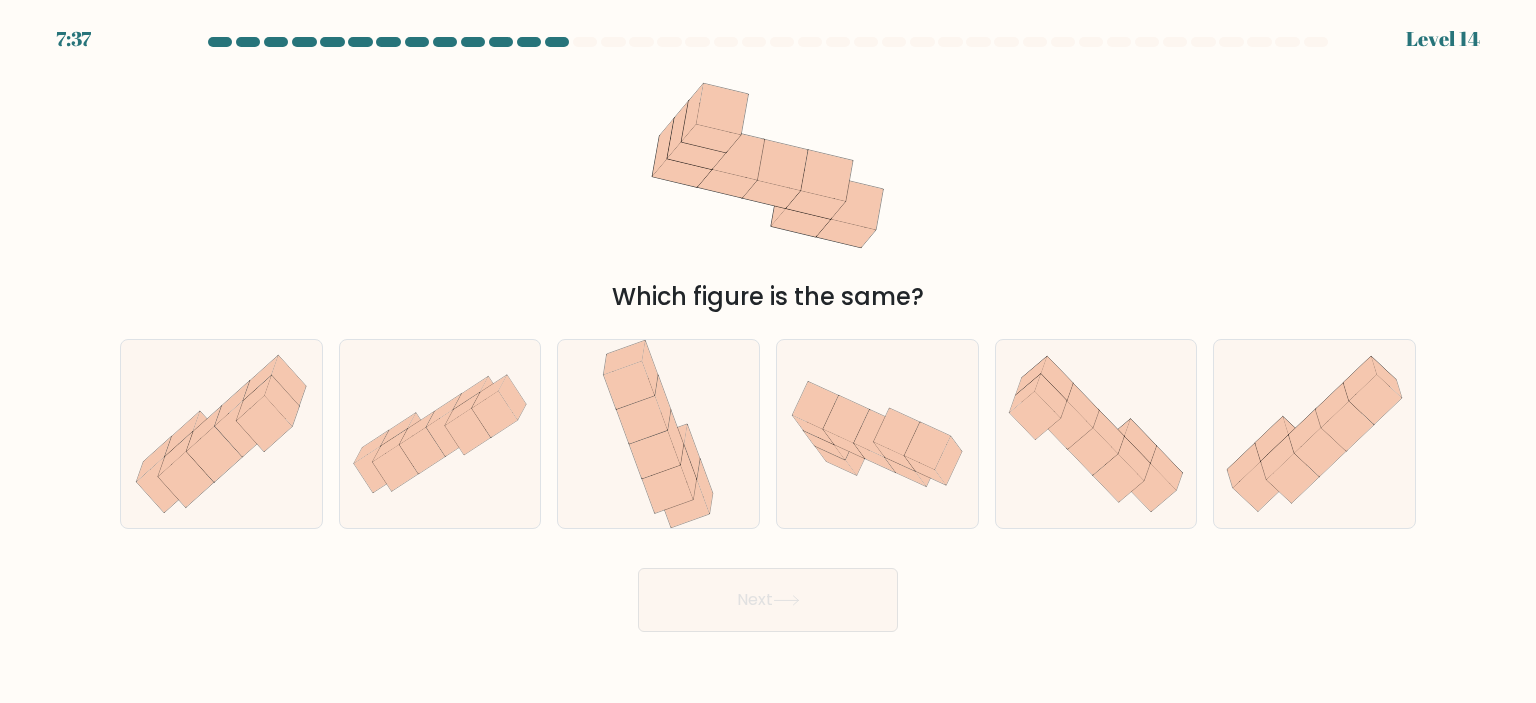 drag, startPoint x: 904, startPoint y: 450, endPoint x: 807, endPoint y: 617, distance: 193.1269 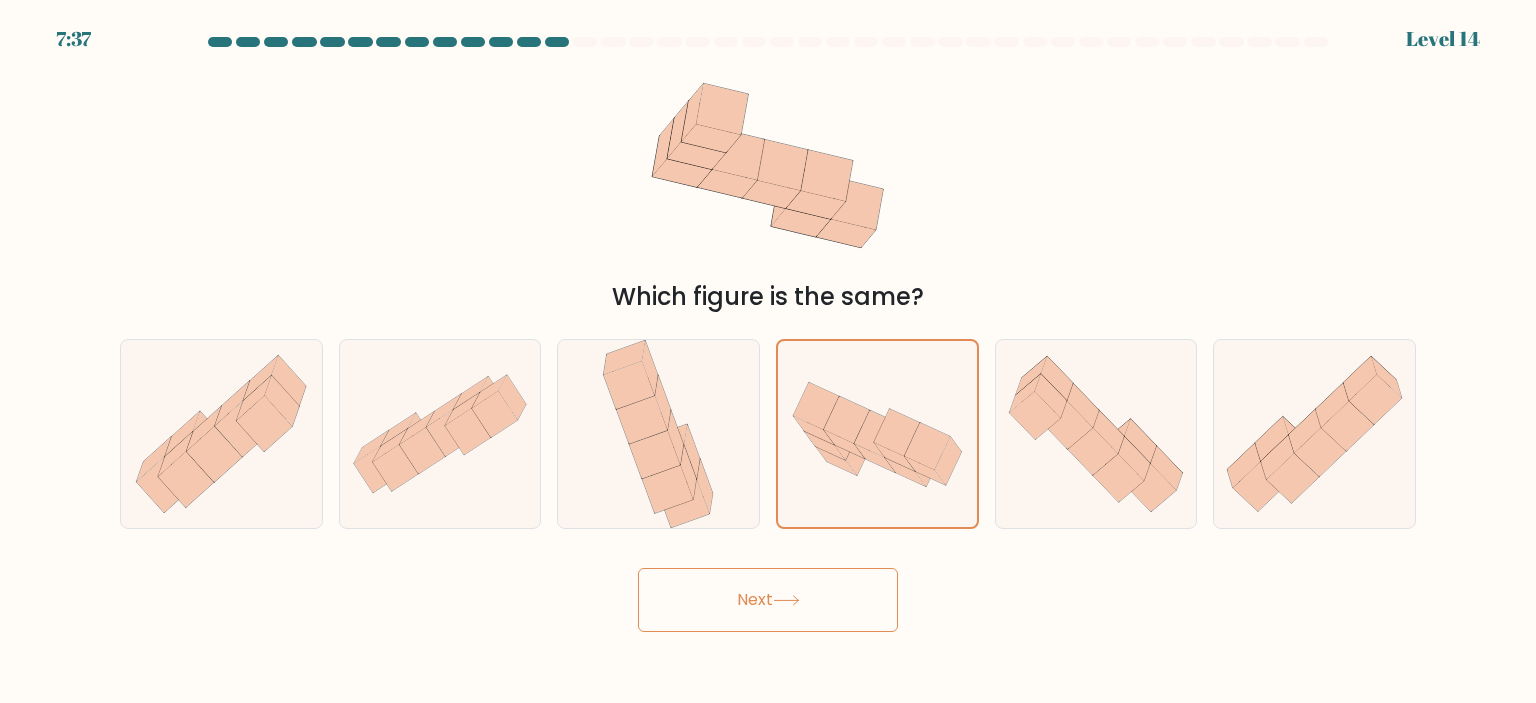 click on "Next" at bounding box center [768, 600] 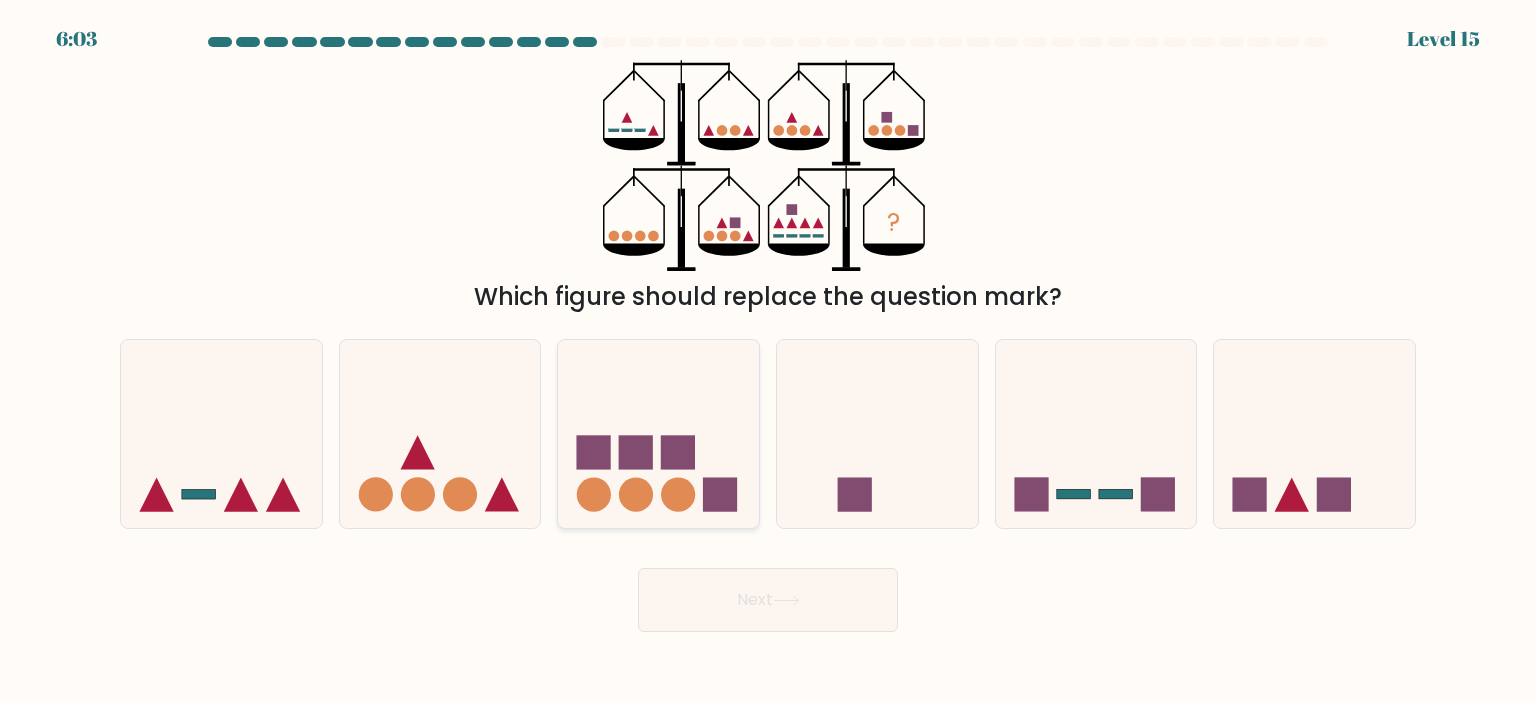 click 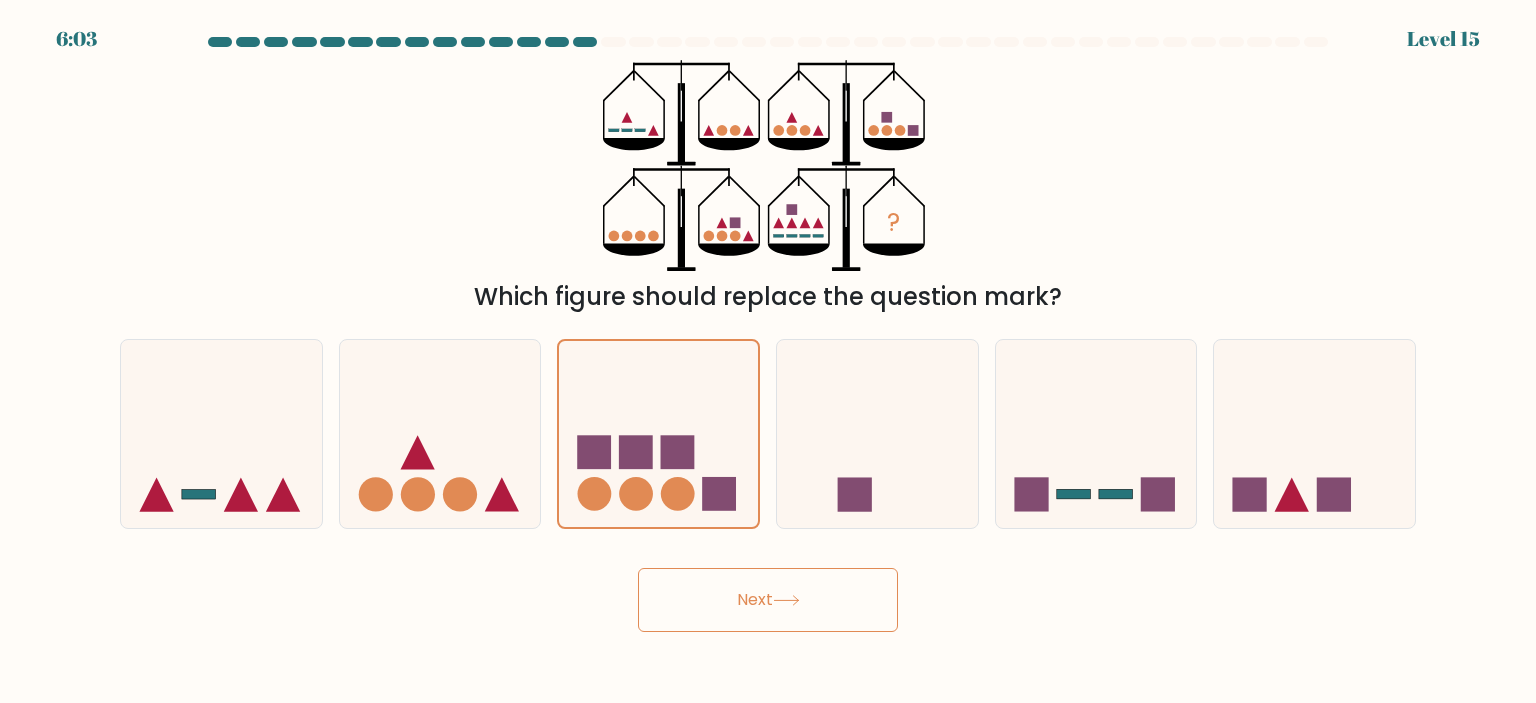 click 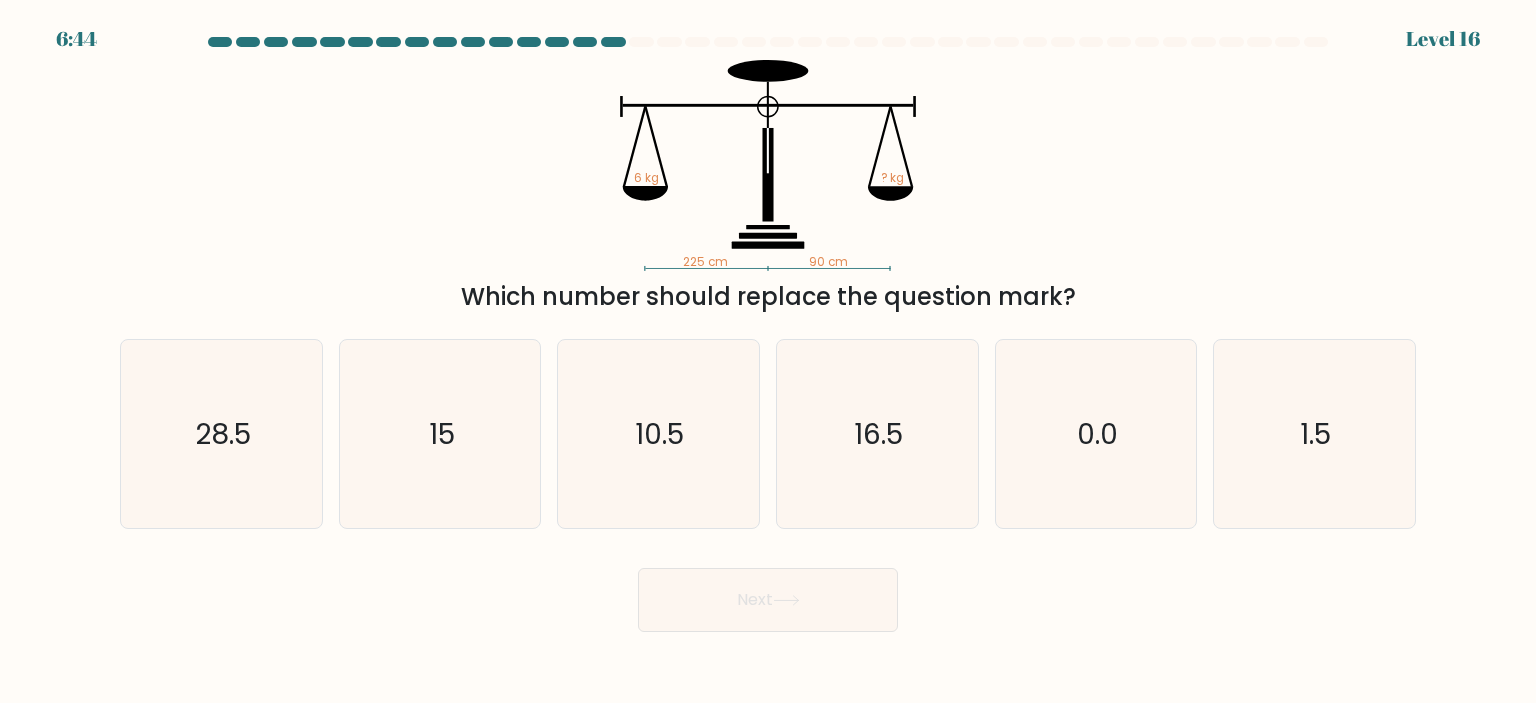 type 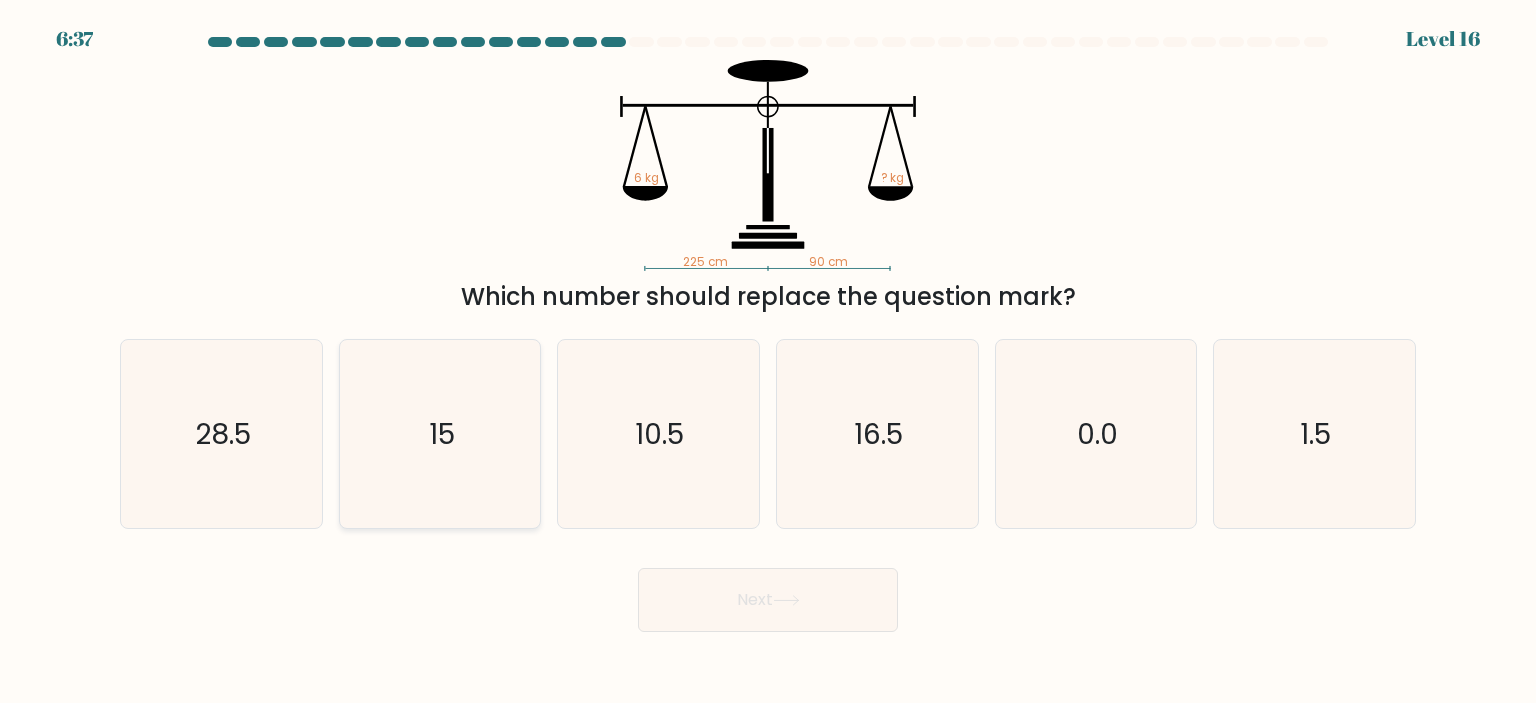 click on "15" 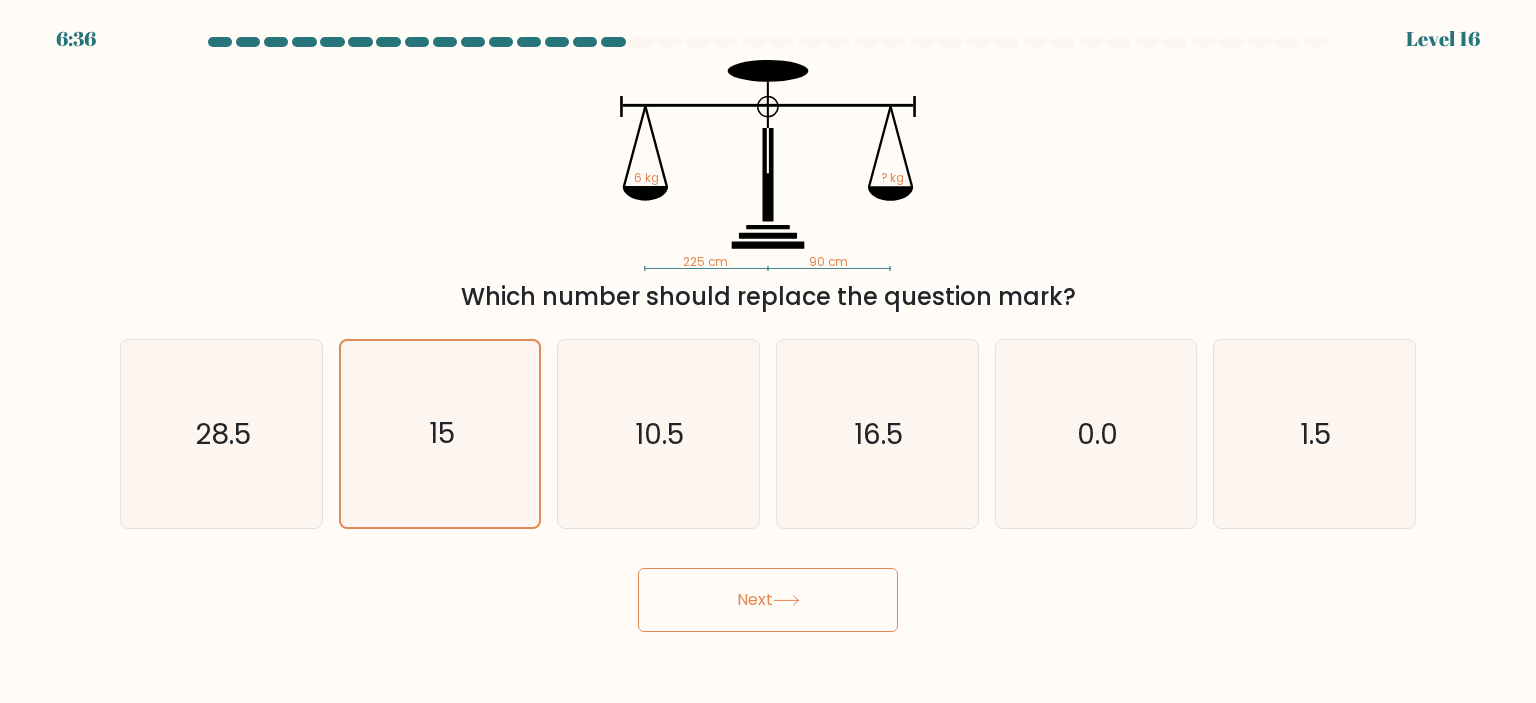 click on "Next" at bounding box center [768, 600] 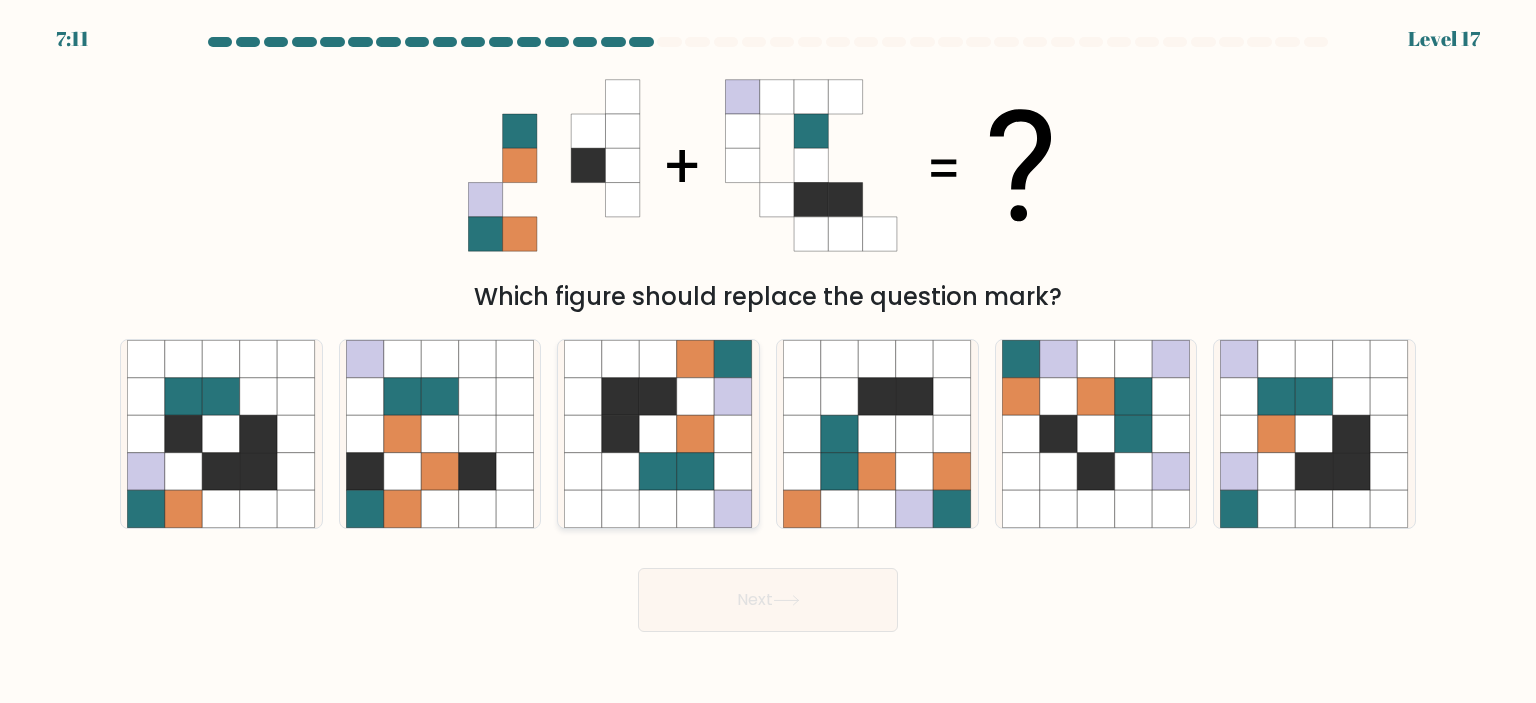 click 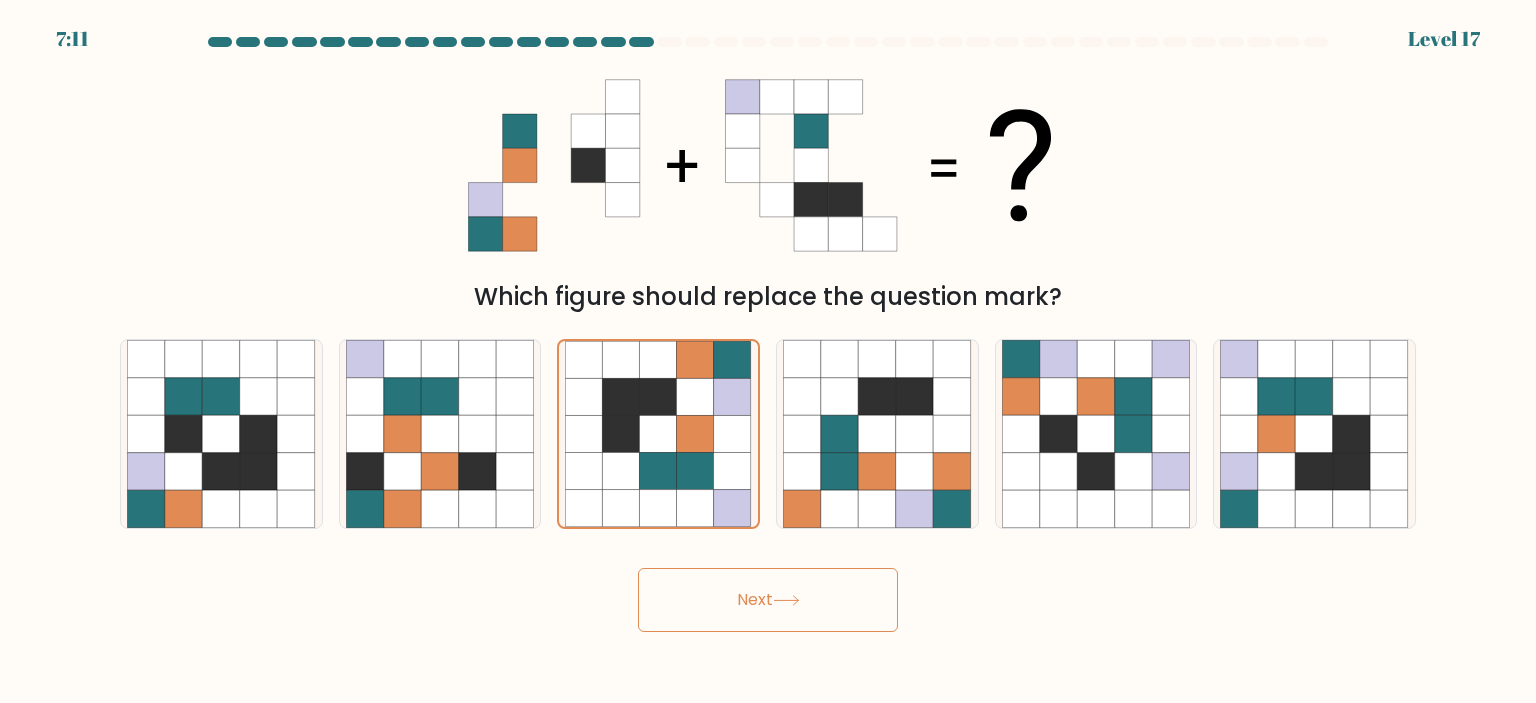 click on "Next" at bounding box center [768, 600] 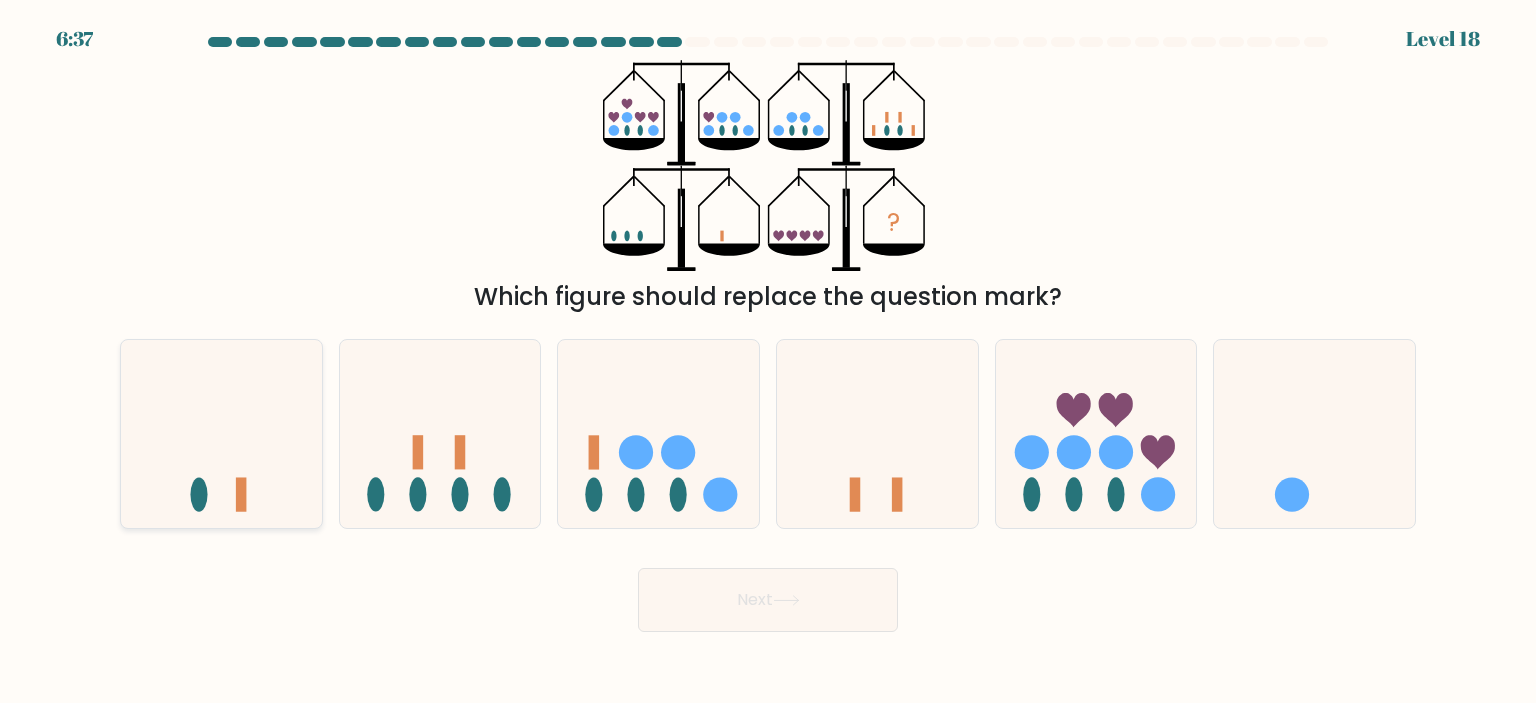 click 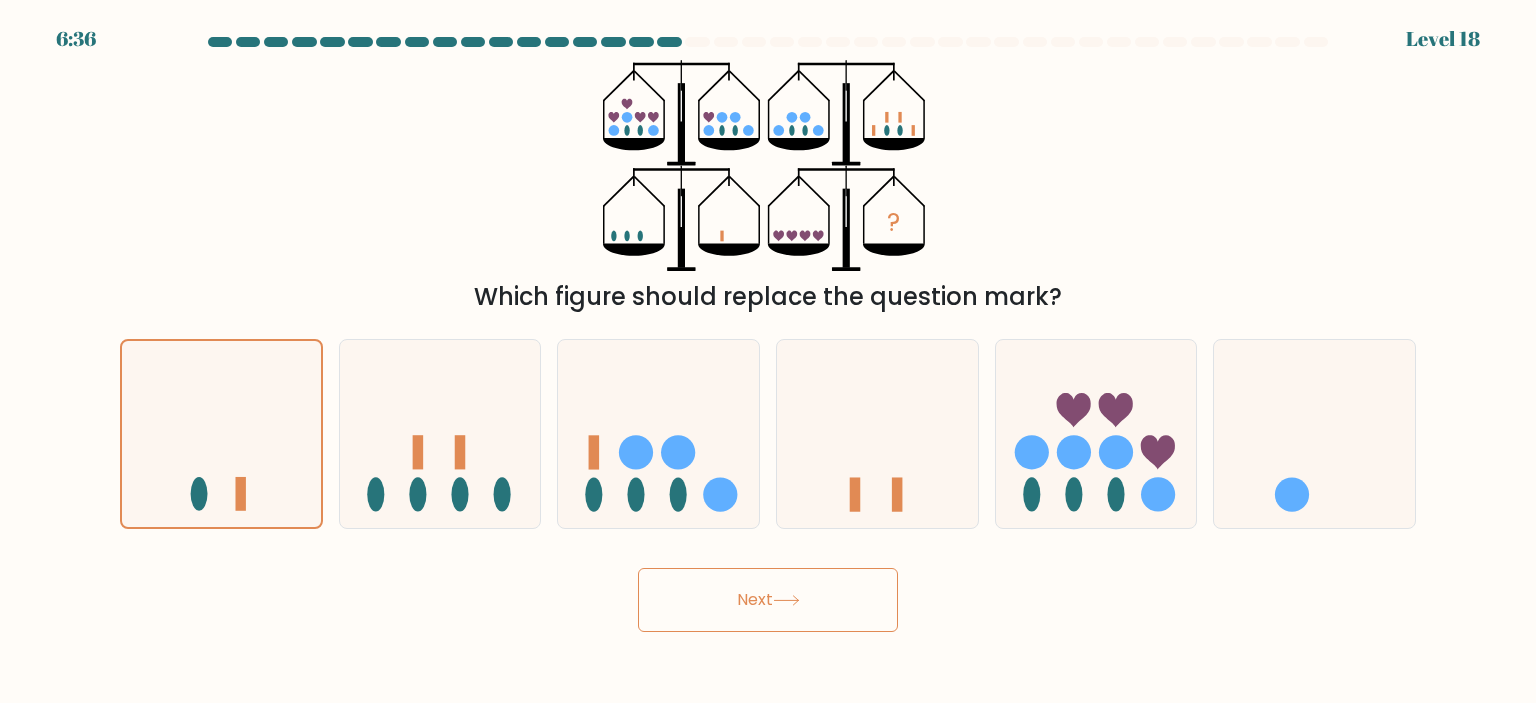click on "Next" at bounding box center (768, 600) 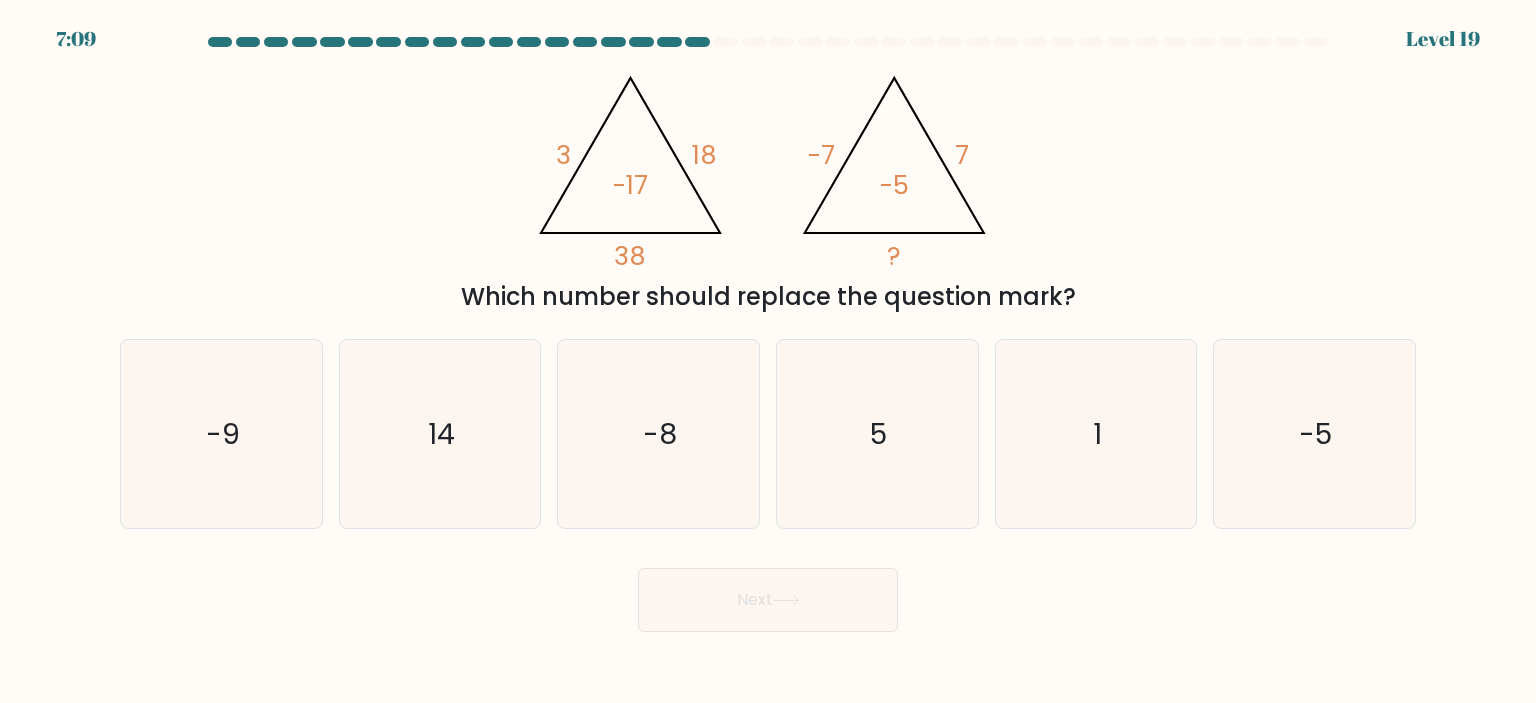 type 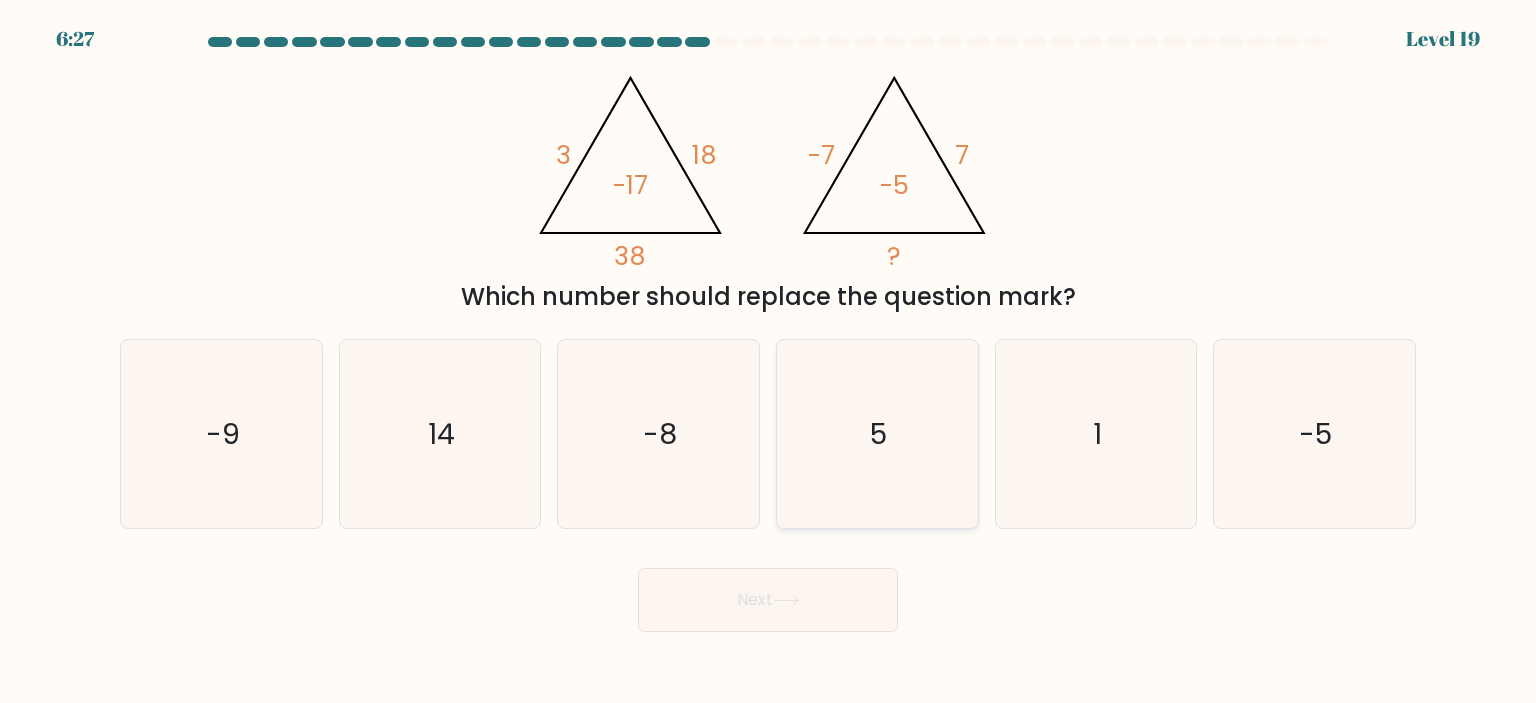 click on "5" 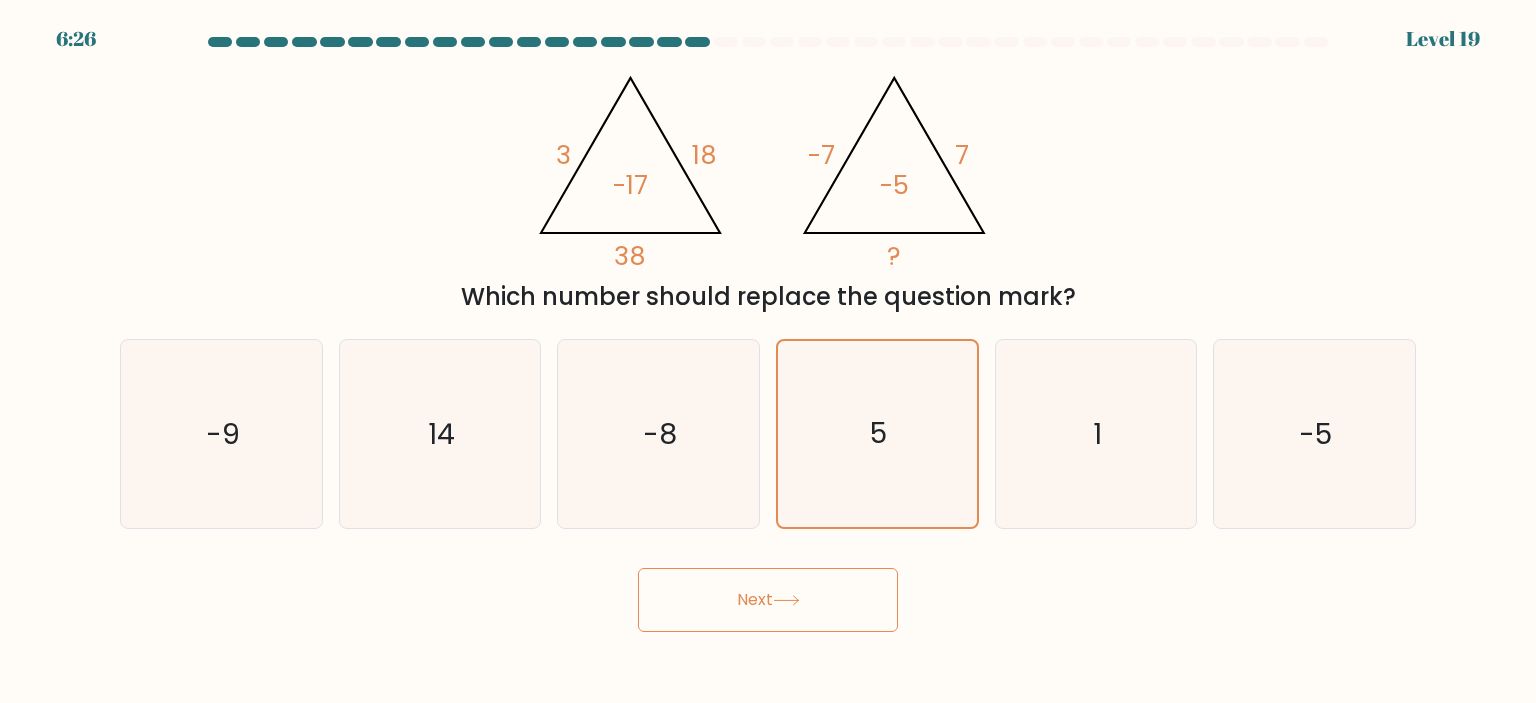 click on "Next" at bounding box center [768, 600] 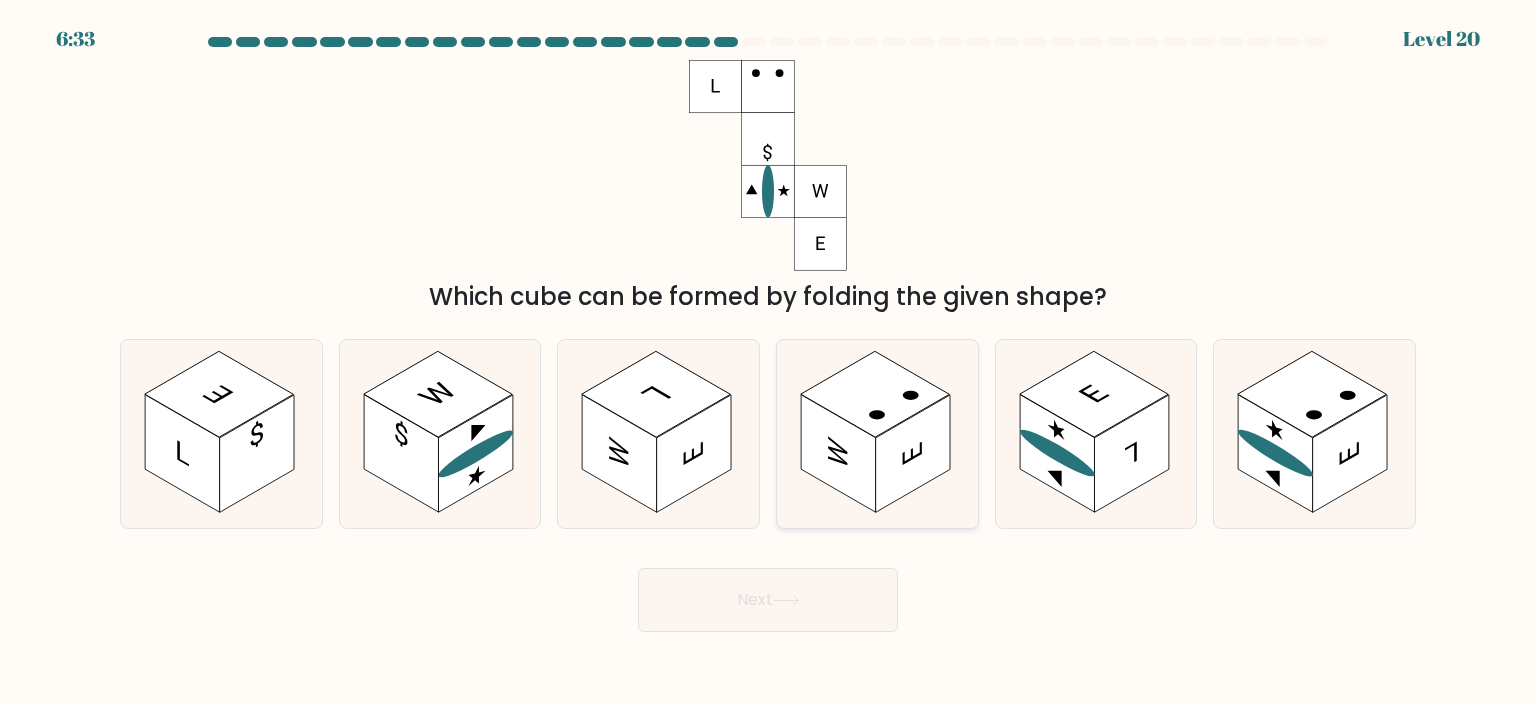click 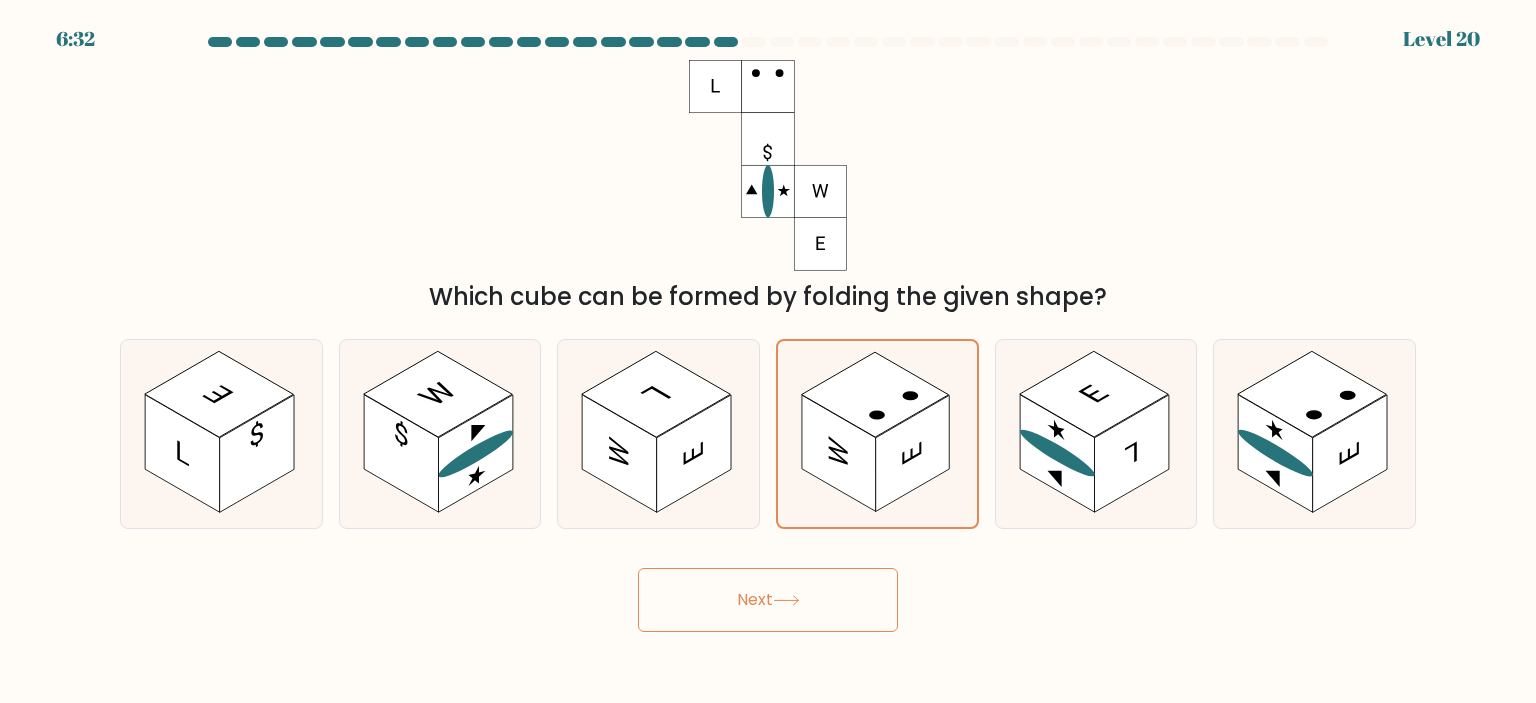click on "Next" at bounding box center [768, 600] 